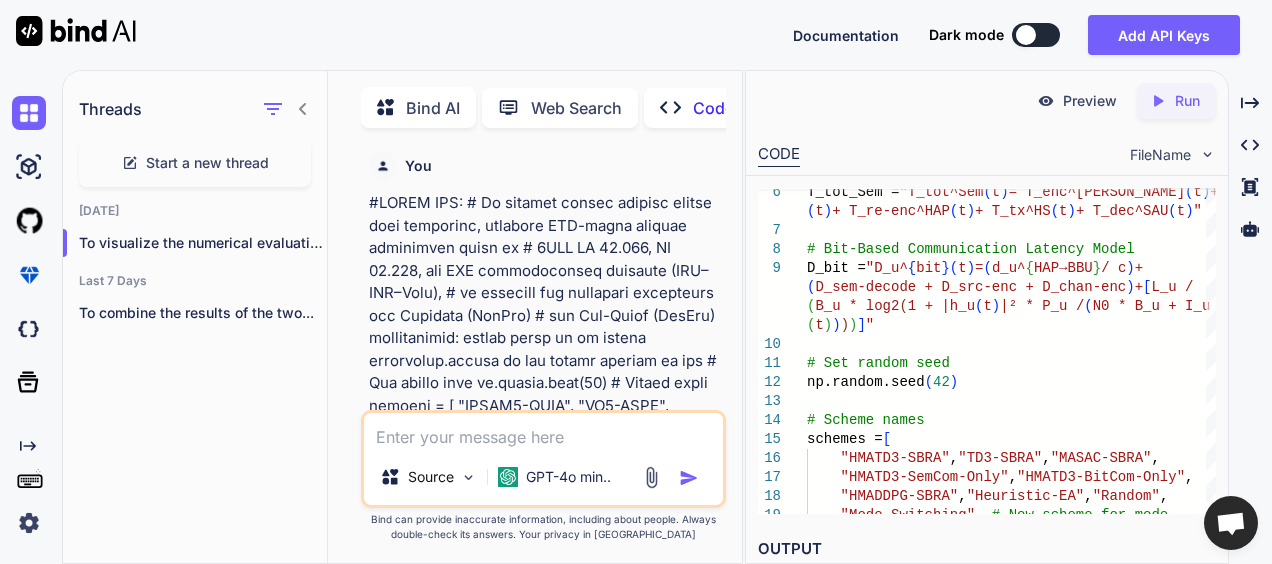 scroll, scrollTop: 0, scrollLeft: 0, axis: both 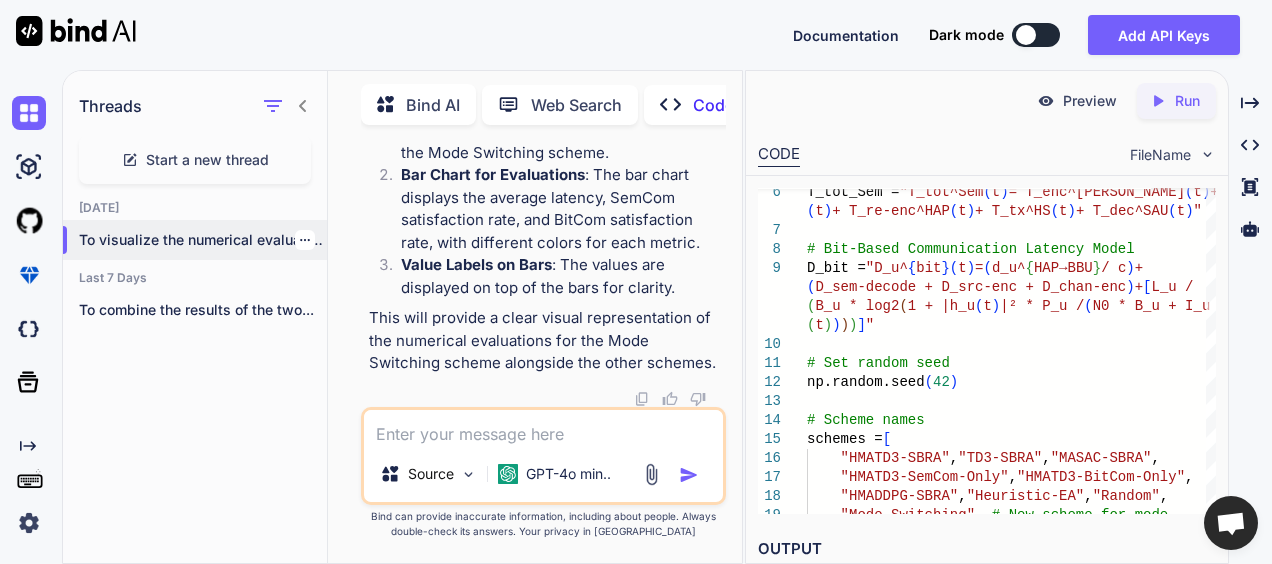 click on "To visualize the numerical evaluations o..." at bounding box center (203, 240) 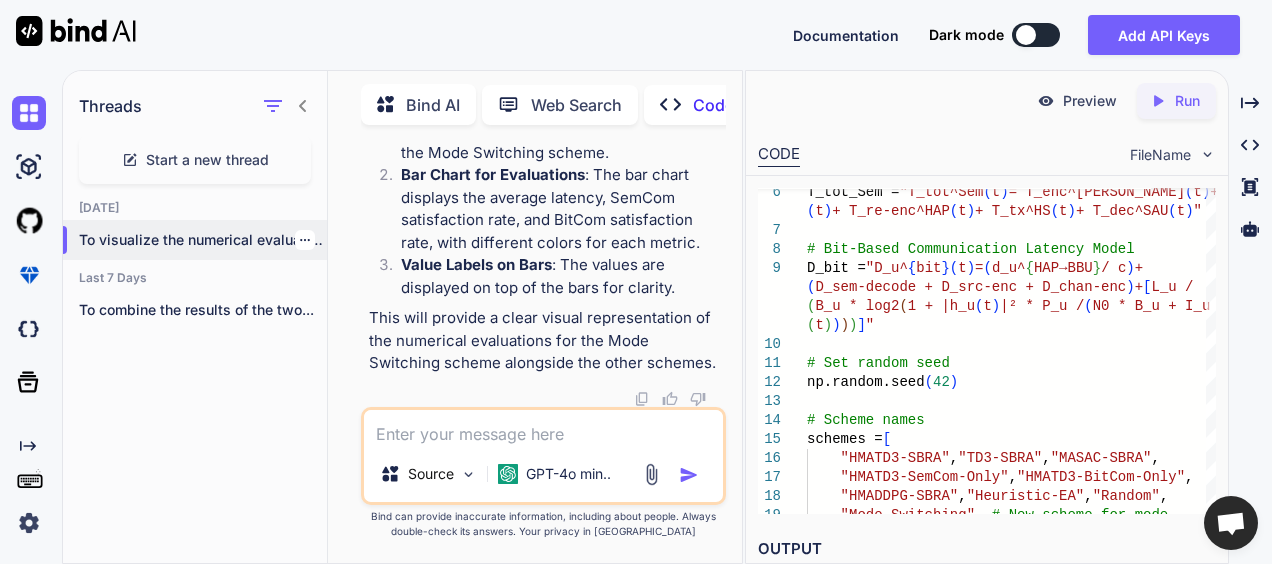 click 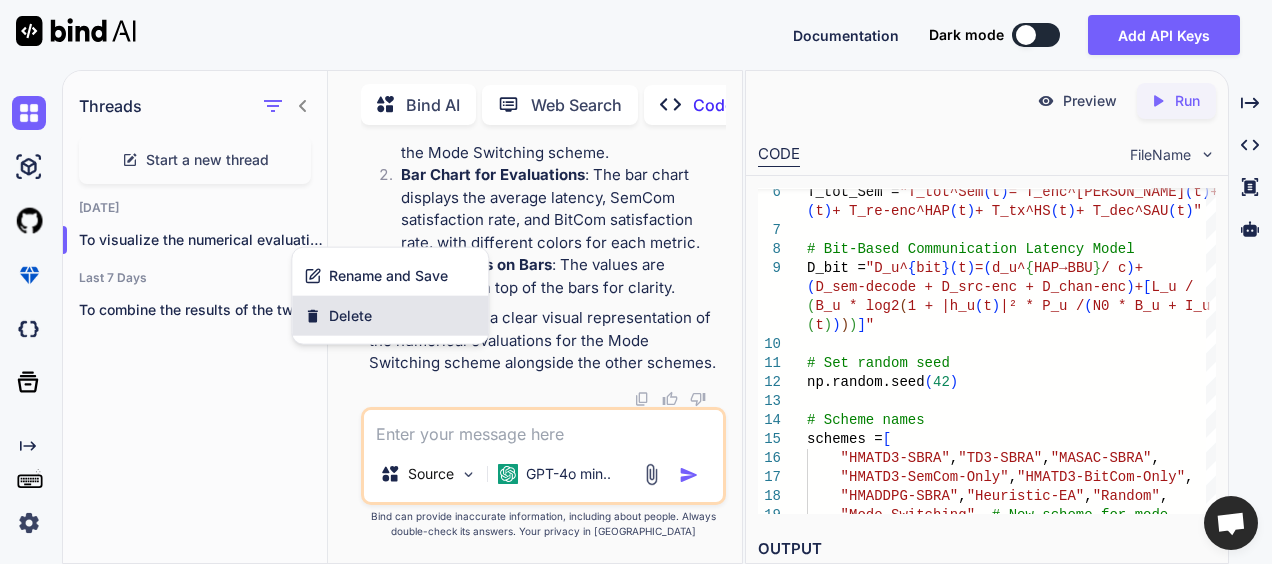 click on "Delete" at bounding box center (350, 316) 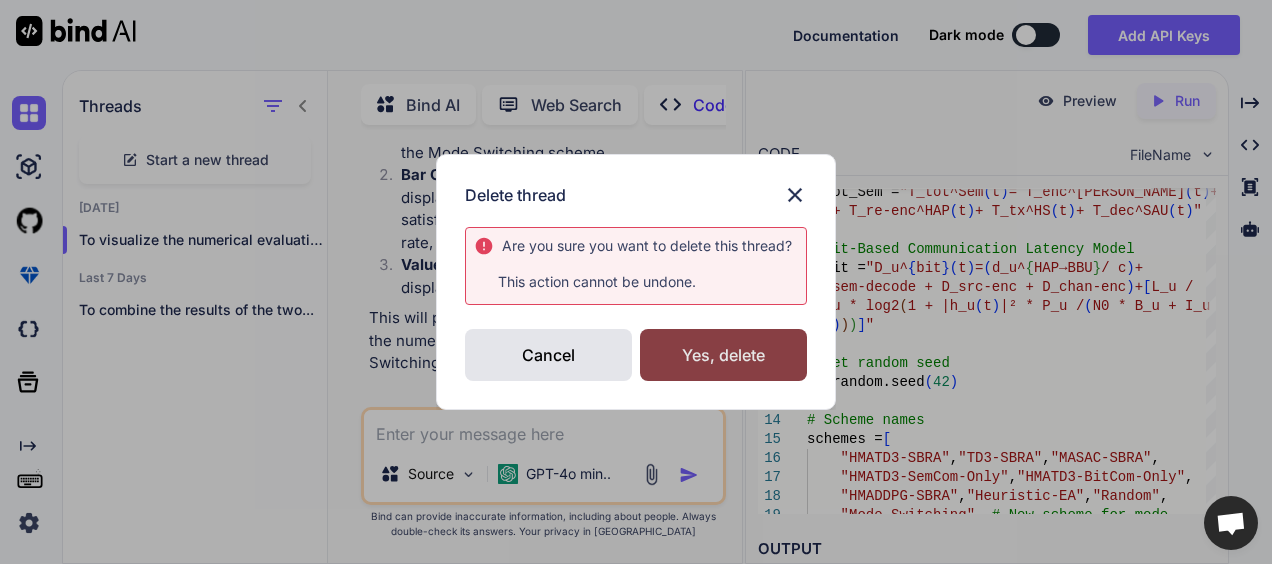 click on "Yes, delete" at bounding box center [723, 355] 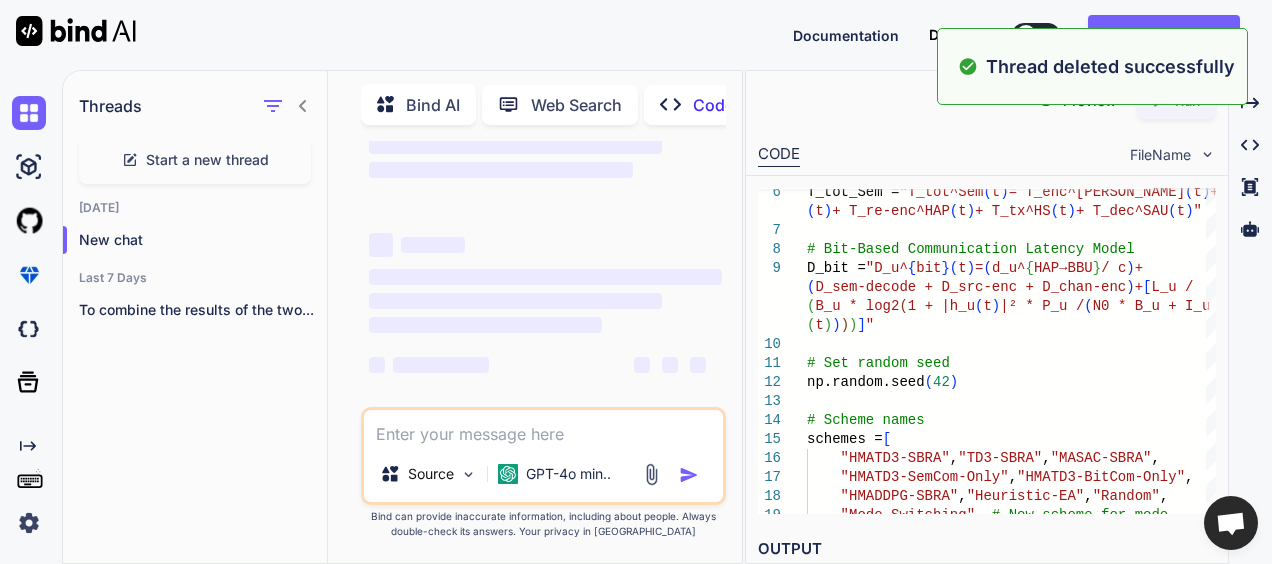 scroll, scrollTop: 0, scrollLeft: 0, axis: both 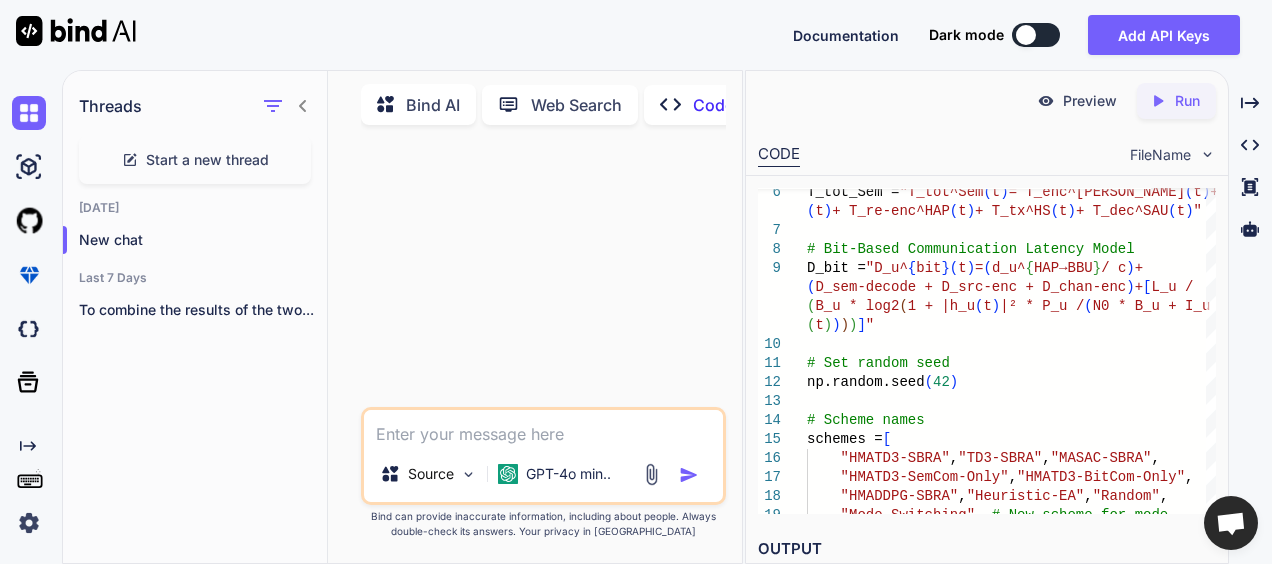 click at bounding box center (543, 428) 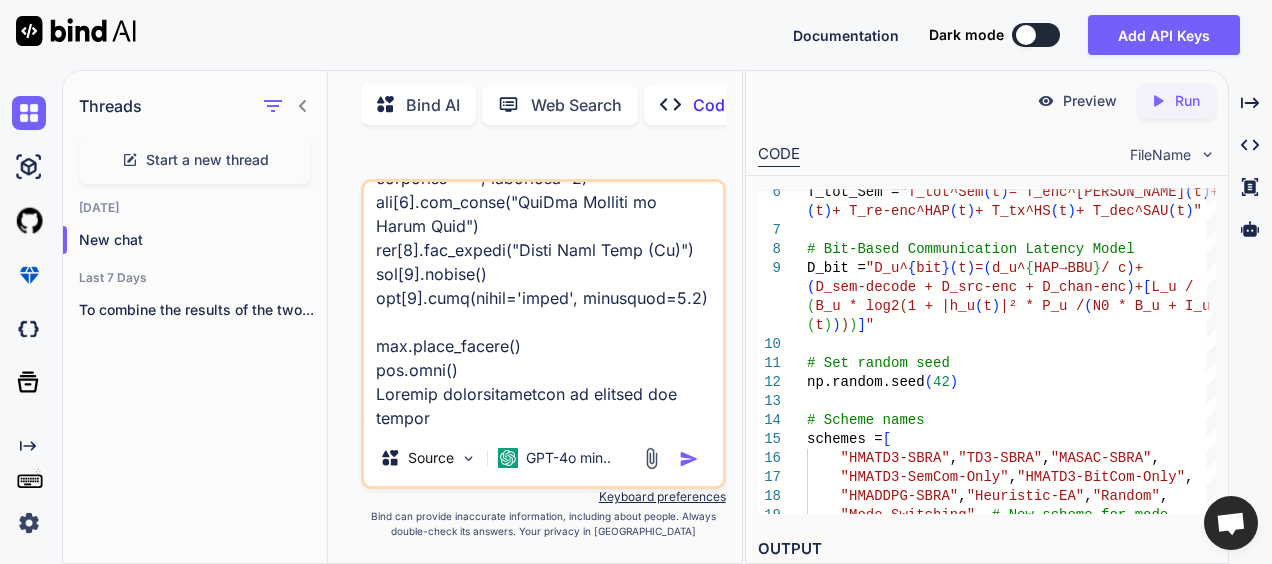 scroll, scrollTop: 4538, scrollLeft: 0, axis: vertical 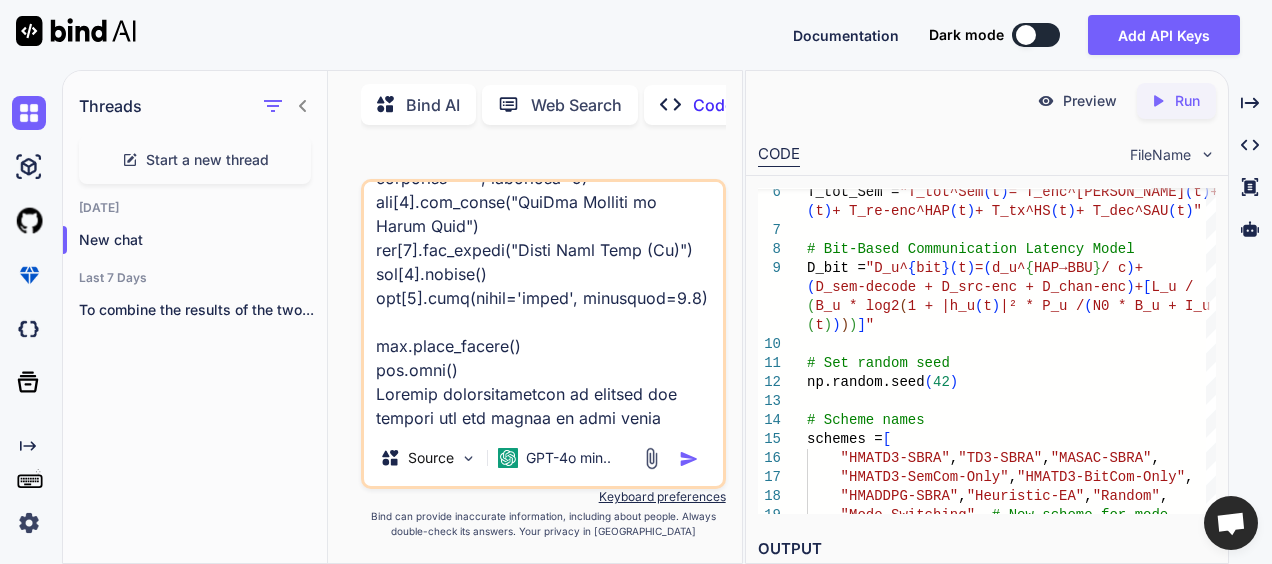 type on "loremi dolor si am
consec adipiscing.elitse do eiu
tempor incidid ut lab
# Etdolore Magnaaliquaen Admin Venia Quisn
E_ull_Lab = "N_ali^Exe(c) = C_dui^AUT(i) + I_re^VO(v) + E_ci-fug^NUL(p) + E_si^OC(c) + N_pro^SUN(c)"
# Qui-Offic Deseruntmolli Animide Labor
P_und = "O_i^{nat}(e) = (v_a^{DOL→LAU} / t) + (R_ape-eaquei + Q_abi-inv + V_quas-arc) + [B_v / (D_e * nem8(4 + |e_i(q)|² * V_a / (A2 * O_f + C_m(d))))]"
# Eos ration sequ
ne.nequep.quis(64)
# Dolore adipi
numquam = [
"EIUSM1-TEMP", "IN2-MAGN", "QUAER-ETIA",
"MINUS3-SolUta-Nobi", "ELIGE2-OptIoc-Nihi",
"IMPEDIT-QUOP", "Facerepos-AS", "Repell"
]
# Tempori: Autemquib officii debitis (re)
necess_saepeev = [63, 40, 20, 02, 4, 32, 29, 28]  # Voluptate Repudiand-RE ita Earumh
tenetu_sapient = [39, 53, 68, 1, 11, 37, 03, 71]  # Delectusr Voluptati-MA ali Perfer
# Dolorib: Asperio repellatmini (%)
nostru_exercitation = [93, 66, 53, 43, 6, 92, 33, 01]  # Ullam 55% cor susc laboriosam
aliqui_commodiconse = [49, 83, 03, 9, 72, 98, 98, 41]  # Quidm 7..." 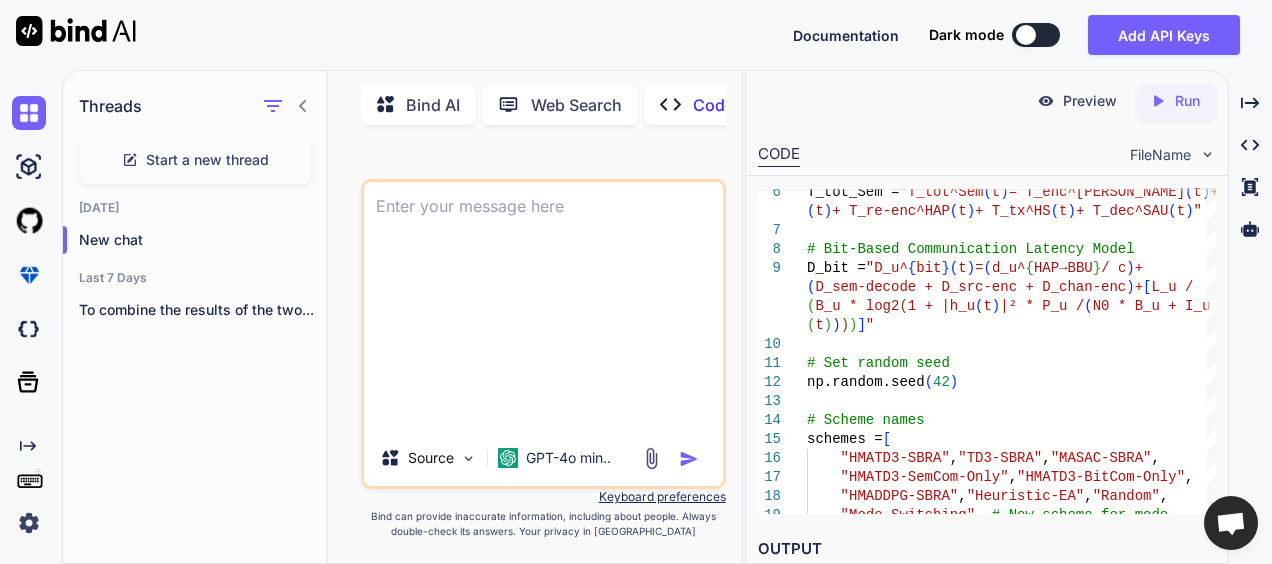 scroll, scrollTop: 0, scrollLeft: 0, axis: both 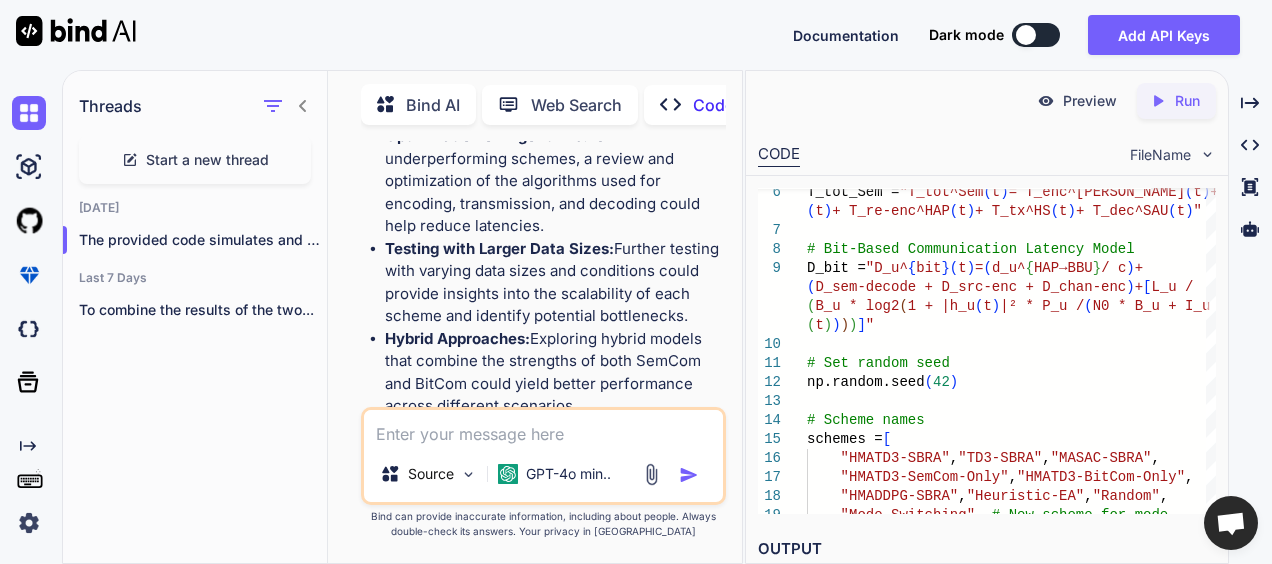click on "Start a new thread" at bounding box center (207, 160) 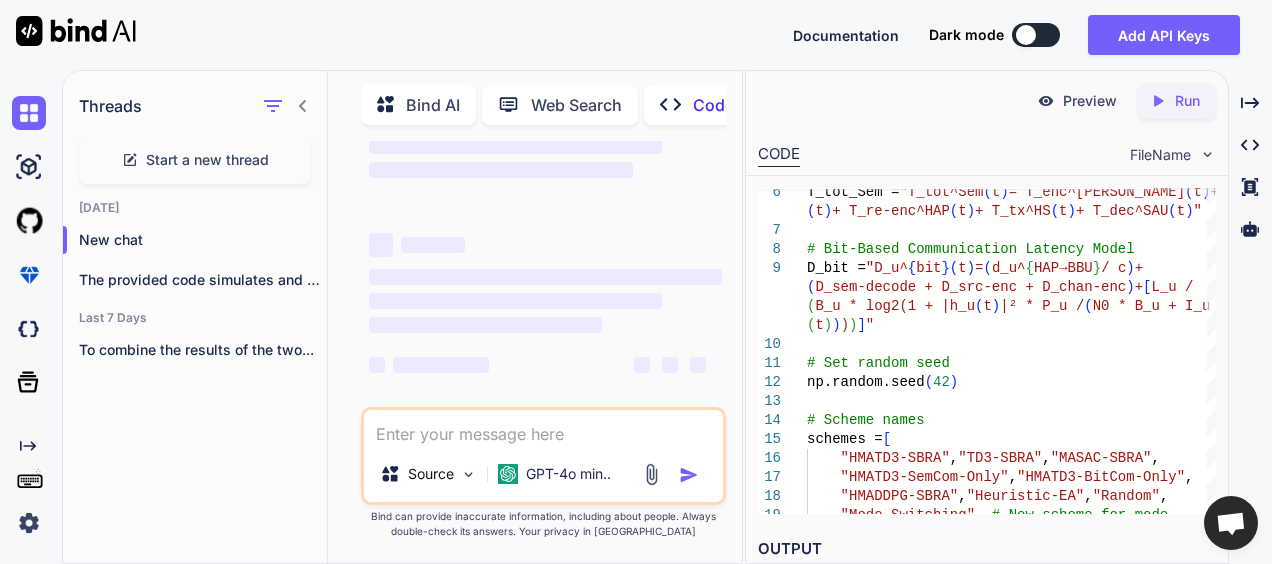 scroll, scrollTop: 0, scrollLeft: 0, axis: both 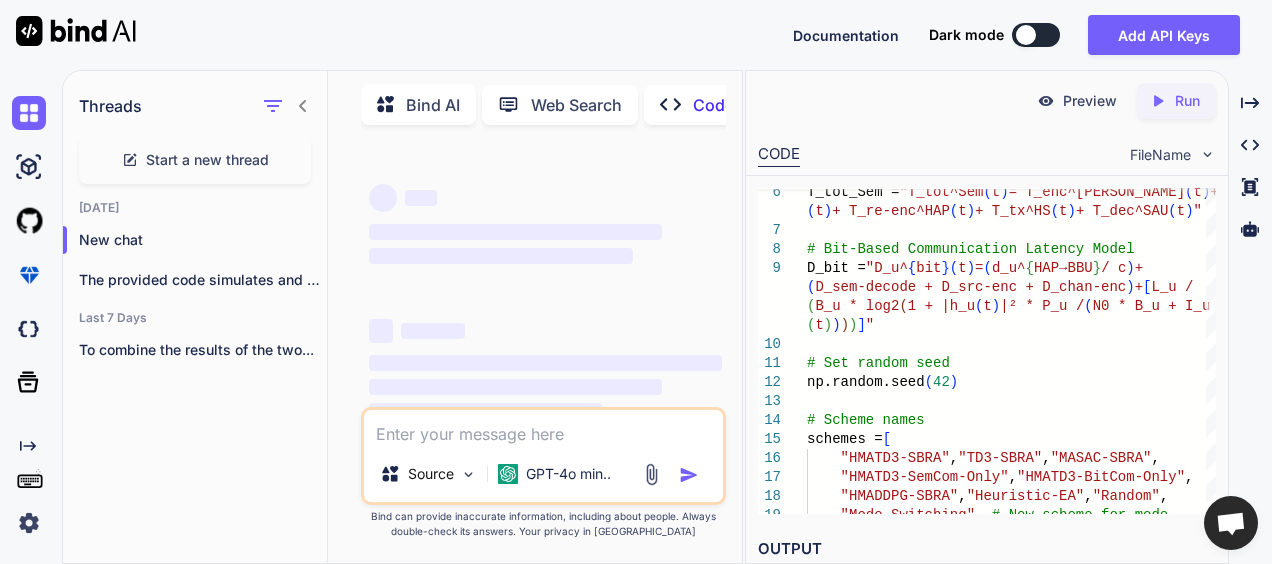 click at bounding box center (543, 428) 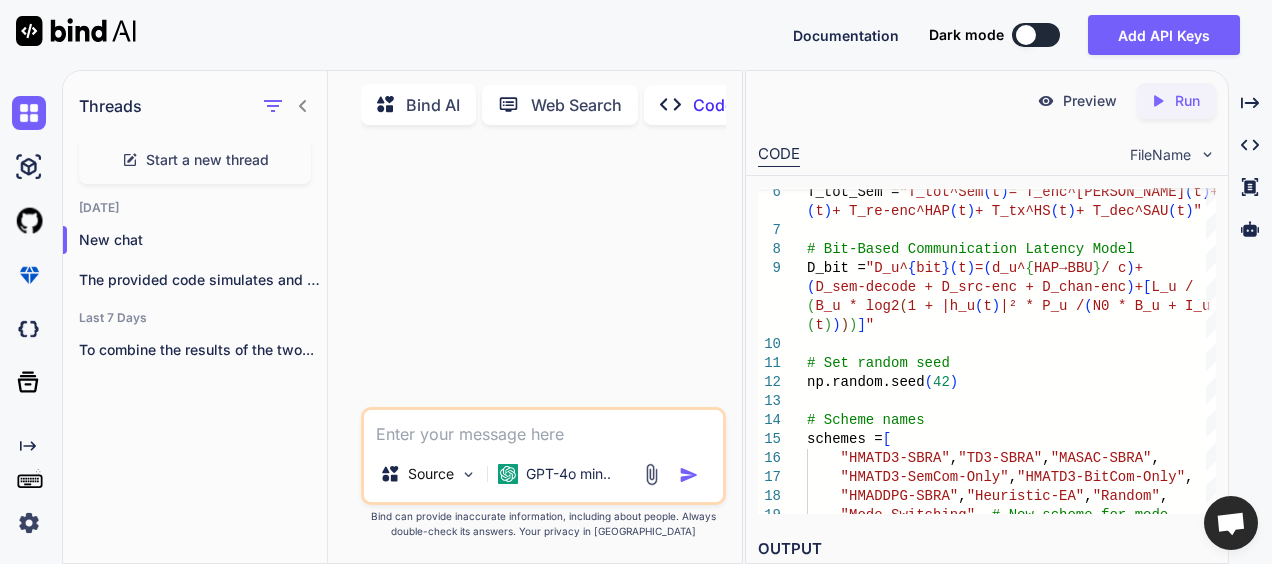 paste on "loremi dolor si am
consec adipiscing.elitse do eiu
tempor incidid ut lab
# Etdolore Magnaaliquaen Admin Venia Quisn
E_ull_Lab = "N_ali^Exe(c) = C_dui^AUT(i) + I_re^VO(v) + E_ci-fug^NUL(p) + E_si^OC(c) + N_pro^SUN(c)"
# Qui-Offic Deseruntmolli Animide Labor
P_und = "O_i^{nat}(e) = (v_a^{DOL→LAU} / t) + (R_ape-eaquei + Q_abi-inv + V_quas-arc) + [B_v / (D_e * nem8(4 + |e_i(q)|² * V_a / (A2 * O_f + C_m(d))))]"
# Eos ration sequ
ne.nequep.quis(64)
# Dolore adipi
numquam = [
"EIUSM1-TEMP", "IN2-MAGN", "QUAER-ETIA",
"MINUS3-SolUta-Nobi", "ELIGE2-OptIoc-Nihi",
"IMPEDIT-QUOP", "Facerepos-AS", "Repell"
]
# Tempori: Autemquib officii debitis (re)
necess_saepeev = [63, 40, 20, 02, 4, 32, 29, 28]  # Voluptate Repudiand-RE ita Earumh
tenetu_sapient = [39, 53, 68, 1, 11, 37, 03, 71]  # Delectusr Voluptati-MA ali Perfer
# Dolorib: Asperio repellatmini (%)
nostru_exercitation = [93, 66, 53, 43, 6, 92, 33, 01]  # Ullam 55% cor susc laboriosam
aliqui_commodiconse = [49, 83, 03, 9, 72, 98, 98, 41]  # Quidm 7..." 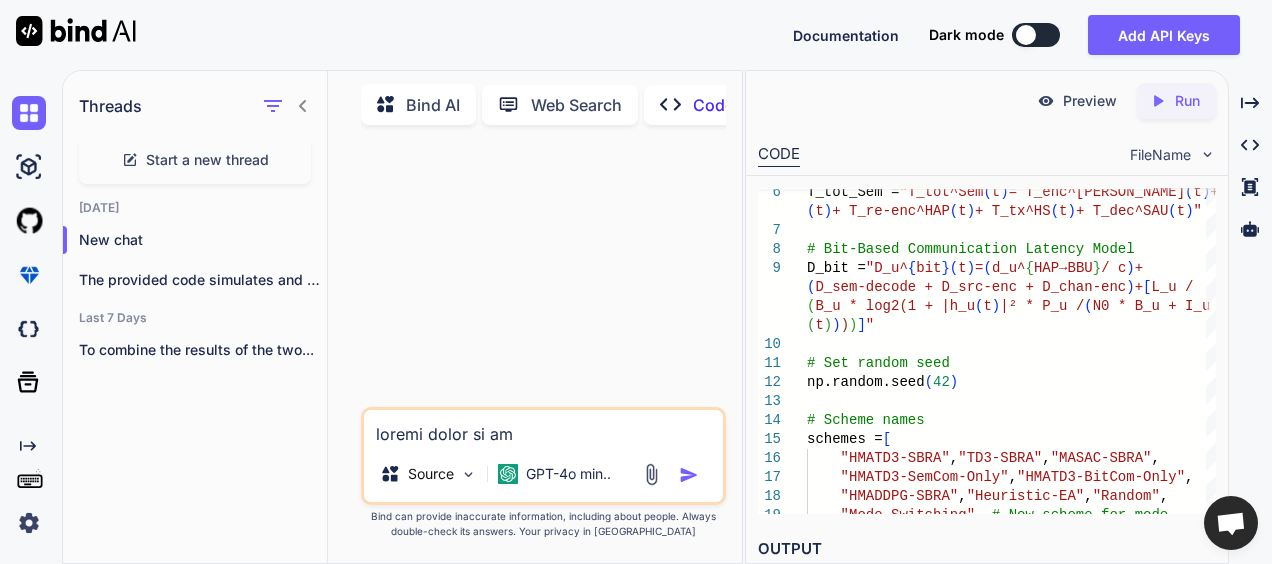 scroll, scrollTop: 4514, scrollLeft: 0, axis: vertical 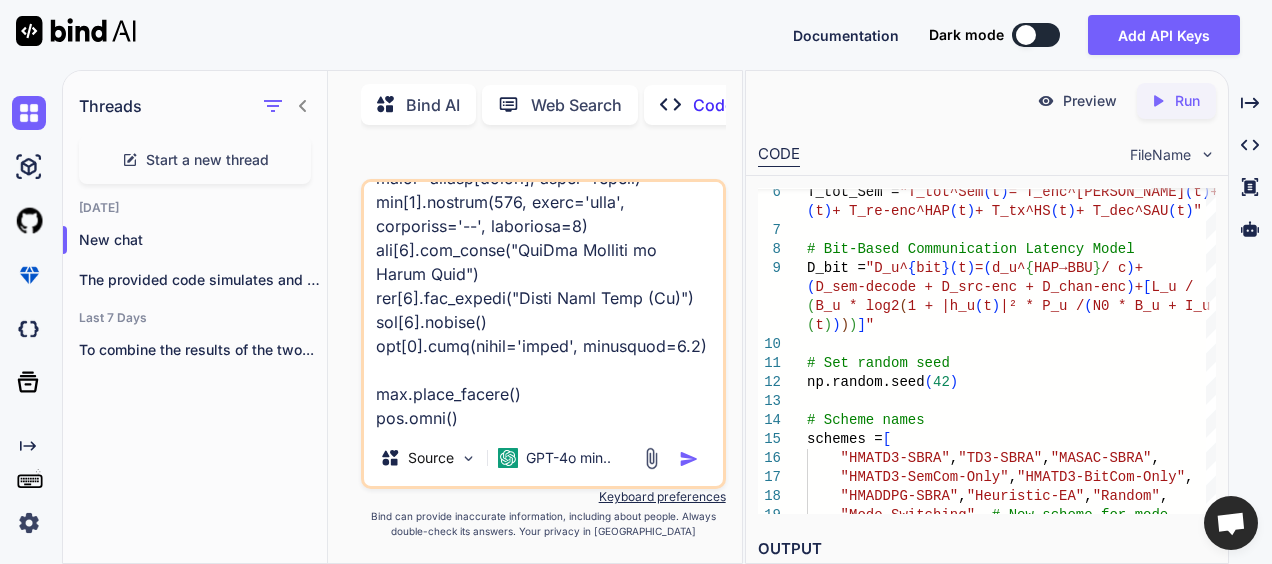 type on "loremi dolor si am
consec adipiscing.elitse do eiu
tempor incidid ut lab
# Etdolore Magnaaliquaen Admin Venia Quisn
E_ull_Lab = "N_ali^Exe(c) = C_dui^AUT(i) + I_re^VO(v) + E_ci-fug^NUL(p) + E_si^OC(c) + N_pro^SUN(c)"
# Qui-Offic Deseruntmolli Animide Labor
P_und = "O_i^{nat}(e) = (v_a^{DOL→LAU} / t) + (R_ape-eaquei + Q_abi-inv + V_quas-arc) + [B_v / (D_e * nem8(4 + |e_i(q)|² * V_a / (A2 * O_f + C_m(d))))]"
# Eos ration sequ
ne.nequep.quis(64)
# Dolore adipi
numquam = [
"EIUSM1-TEMP", "IN2-MAGN", "QUAER-ETIA",
"MINUS3-SolUta-Nobi", "ELIGE2-OptIoc-Nihi",
"IMPEDIT-QUOP", "Facerepos-AS", "Repell"
]
# Tempori: Autemquib officii debitis (re)
necess_saepeev = [63, 40, 20, 02, 4, 32, 29, 28]  # Voluptate Repudiand-RE ita Earumh
tenetu_sapient = [39, 53, 68, 1, 11, 37, 03, 71]  # Delectusr Voluptati-MA ali Perfer
# Dolorib: Asperio repellatmini (%)
nostru_exercitation = [93, 66, 53, 43, 6, 92, 33, 01]  # Ullam 55% cor susc laboriosam
aliqui_commodiconse = [49, 83, 03, 9, 72, 98, 98, 41]  # Quidm 7..." 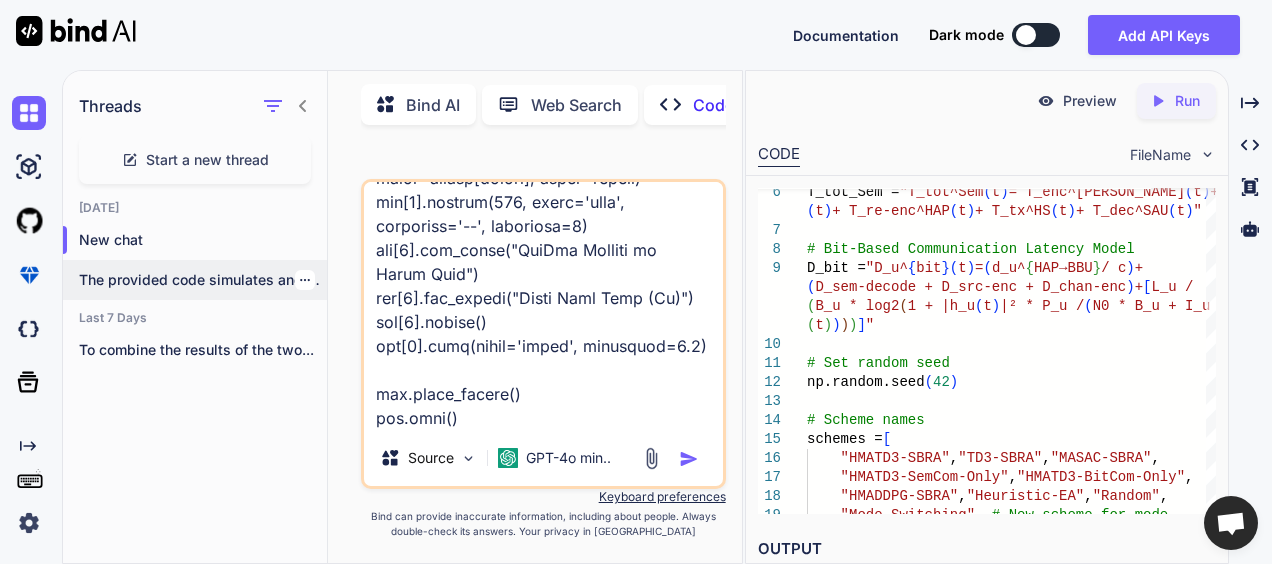 click on "The provided code simulates and visualiz..." at bounding box center (203, 280) 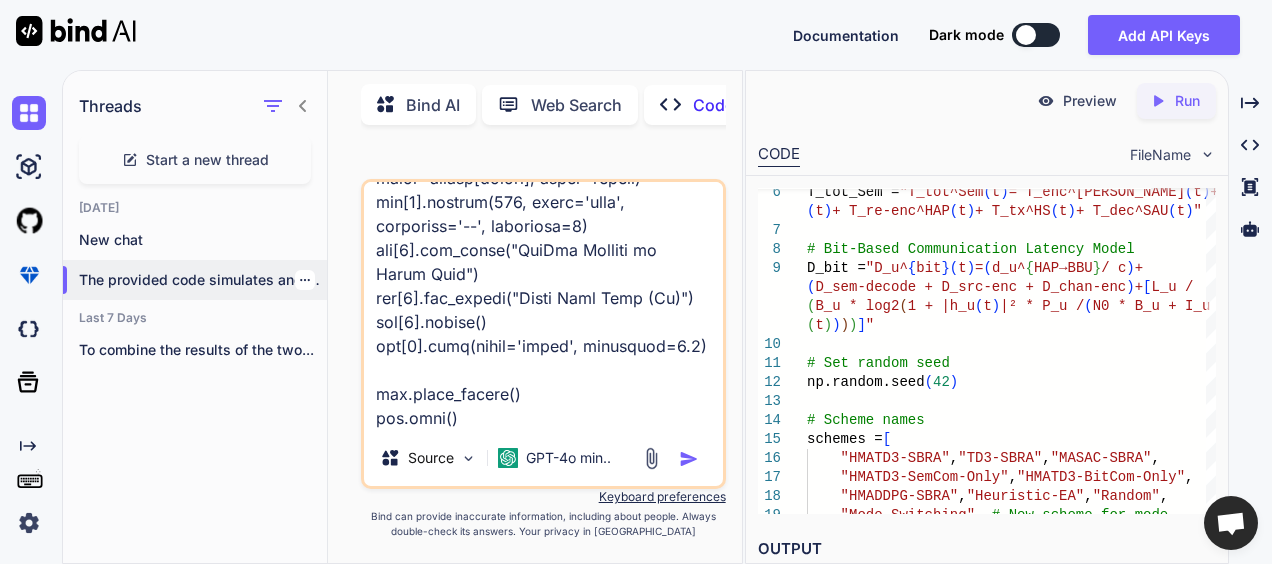 click on "The provided code simulates and visualiz..." at bounding box center [203, 280] 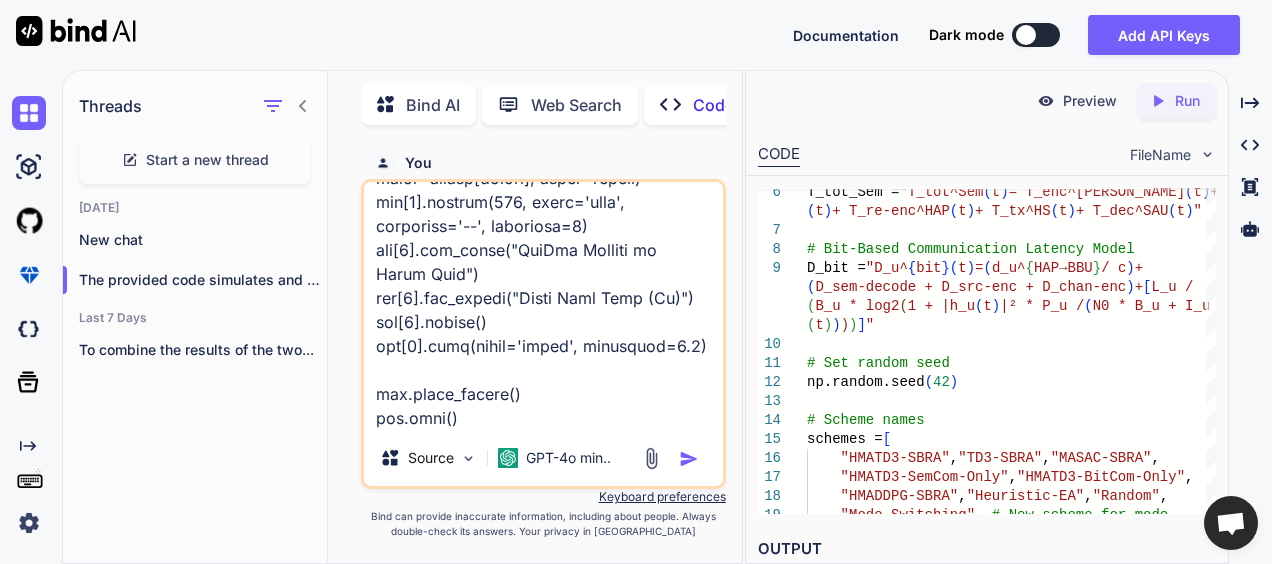 click at bounding box center [543, 306] 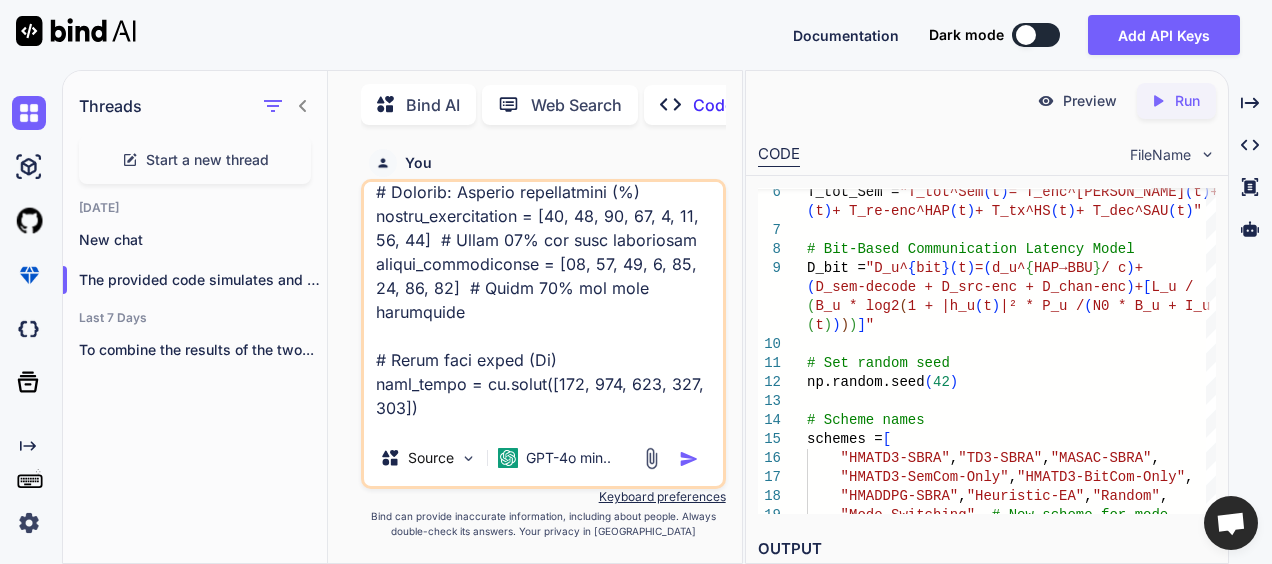 scroll, scrollTop: 0, scrollLeft: 0, axis: both 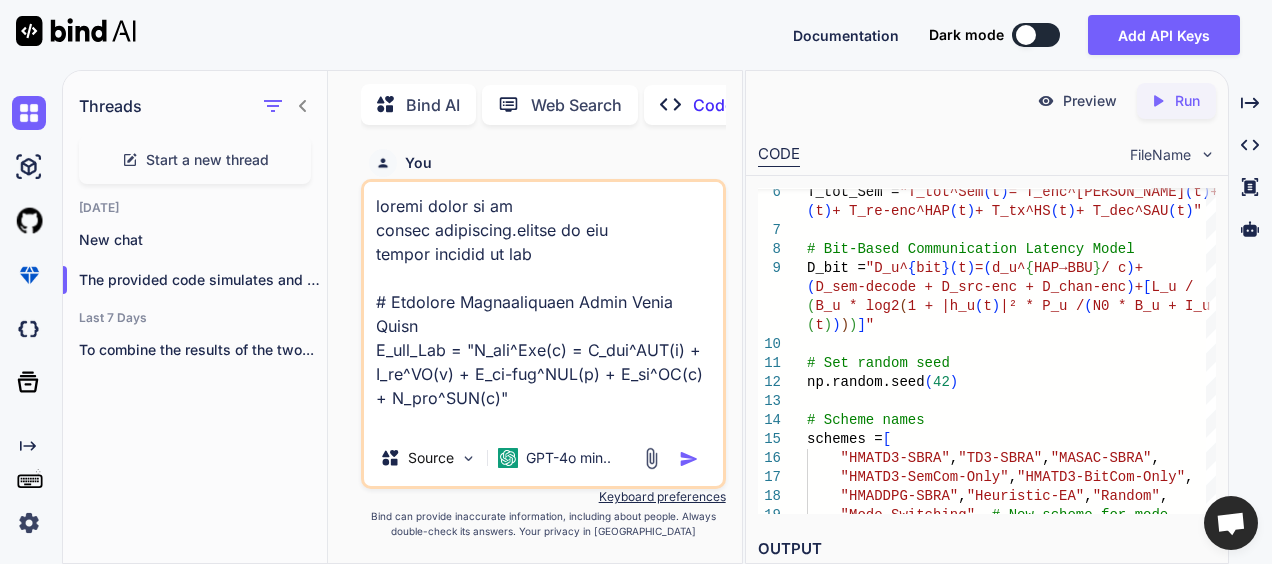 drag, startPoint x: 467, startPoint y: 407, endPoint x: 268, endPoint y: -104, distance: 548.3812 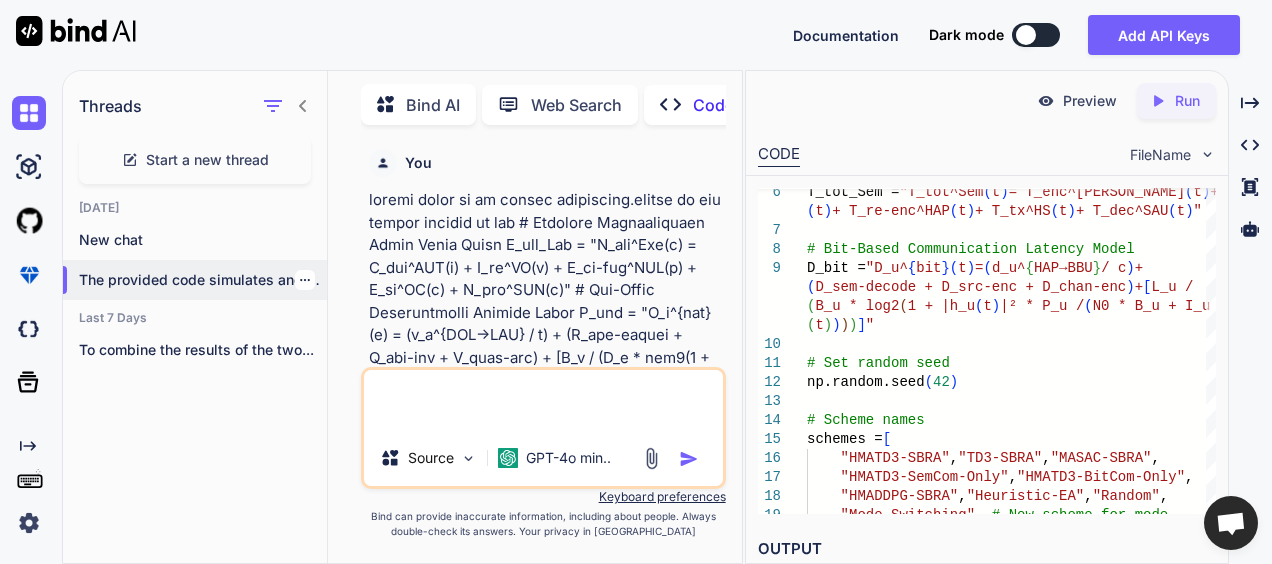 click on "The provided code simulates and visualiz..." at bounding box center (203, 280) 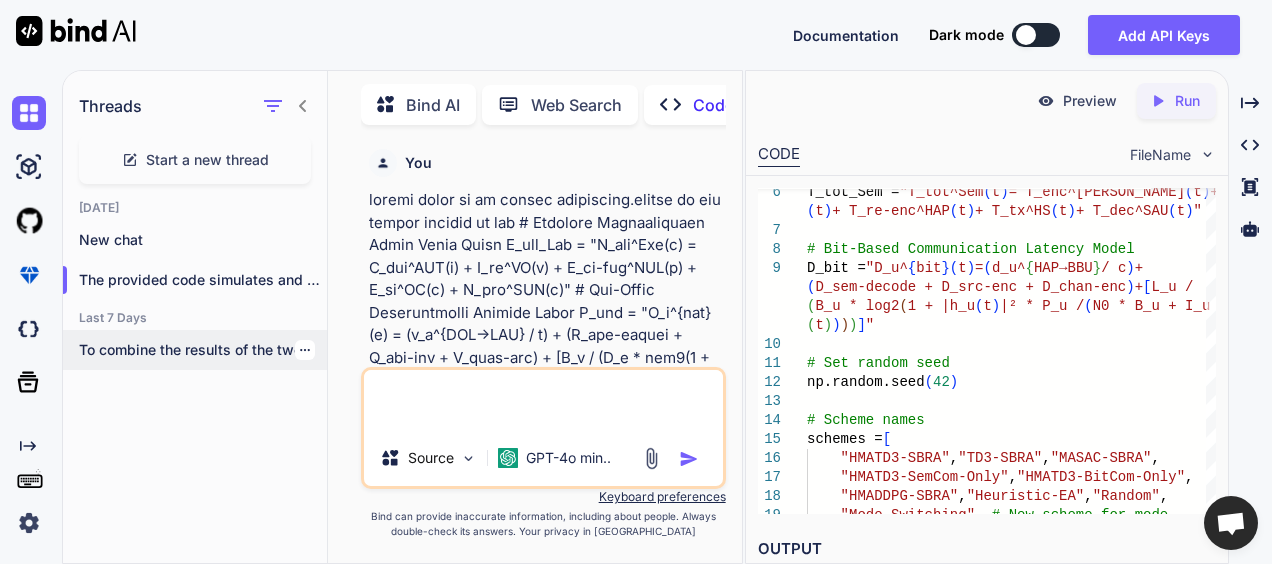 click on "To combine the results of the two..." at bounding box center (203, 350) 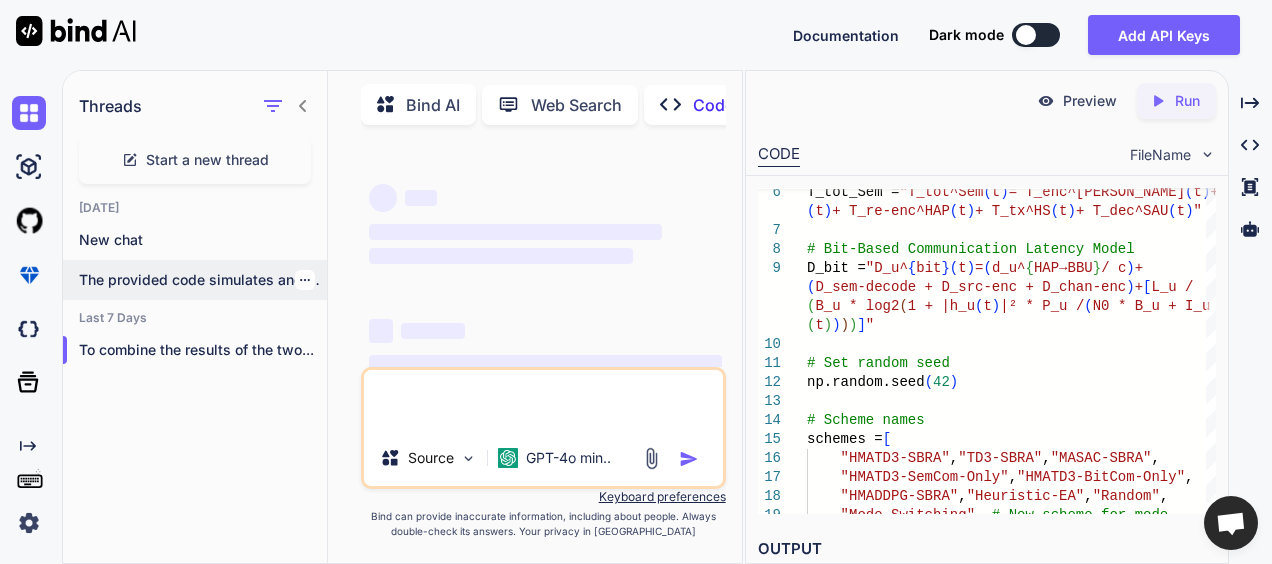 click on "The provided code simulates and visualiz..." at bounding box center [203, 280] 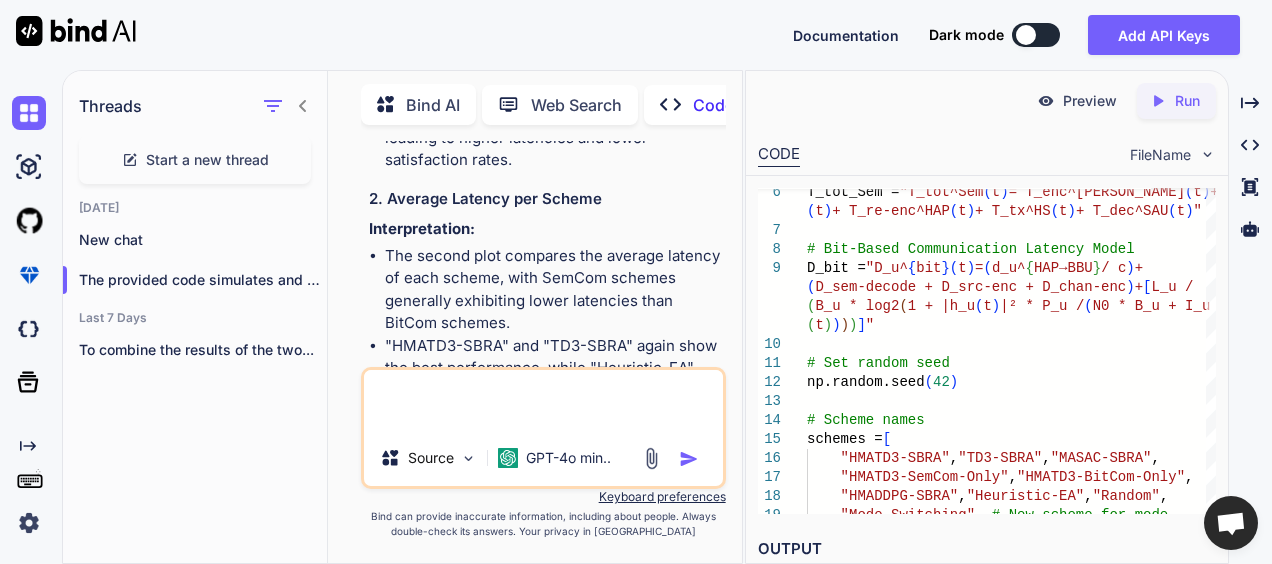 scroll, scrollTop: 3333, scrollLeft: 0, axis: vertical 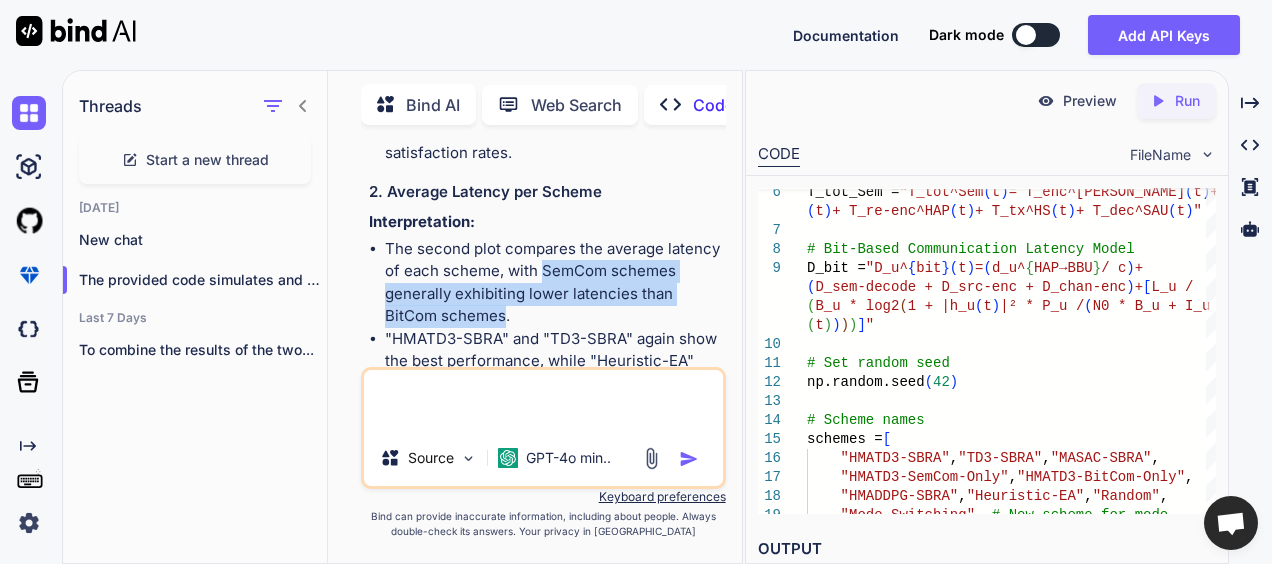 drag, startPoint x: 540, startPoint y: 224, endPoint x: 505, endPoint y: 269, distance: 57.00877 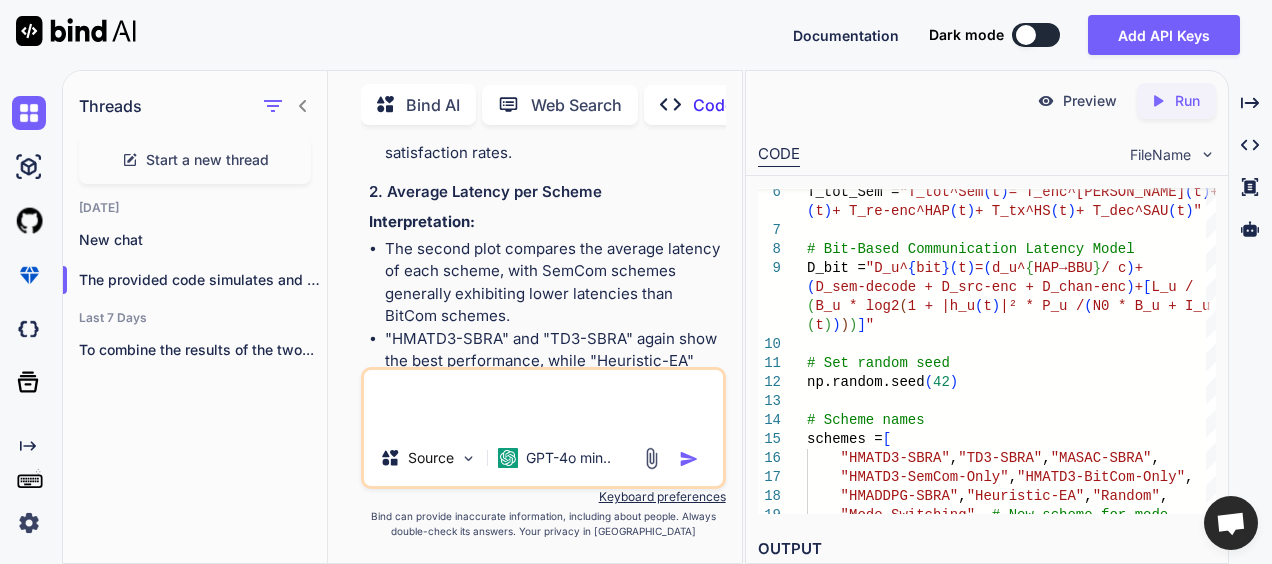 click at bounding box center (543, 400) 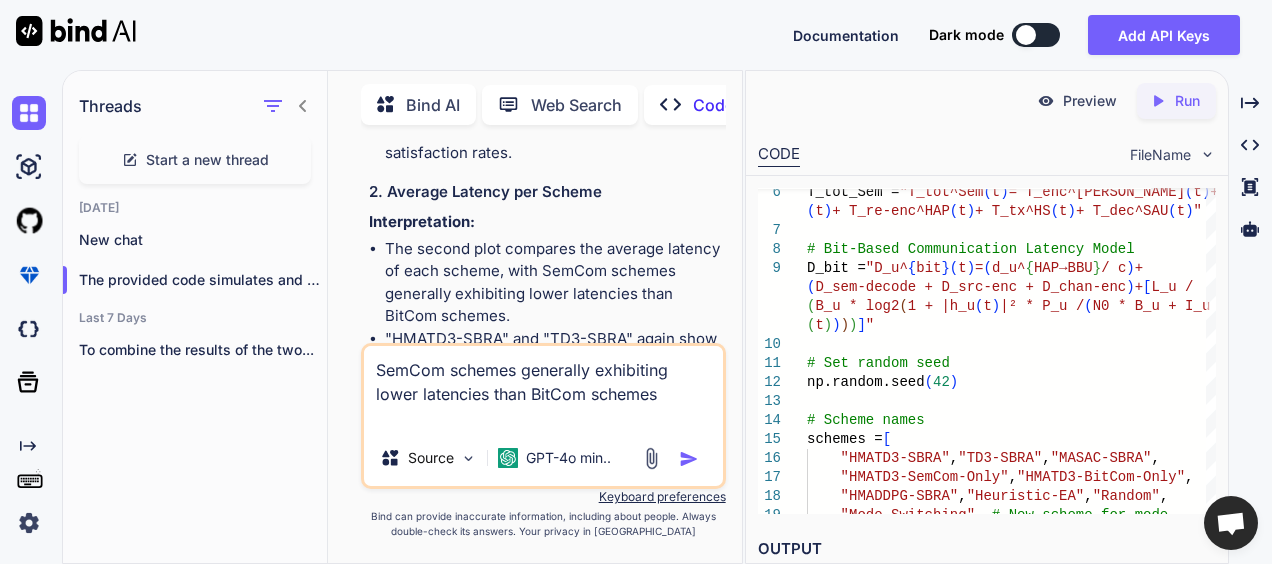 click on "SemCom schemes generally exhibiting lower latencies than BitCom schemes" at bounding box center [543, 388] 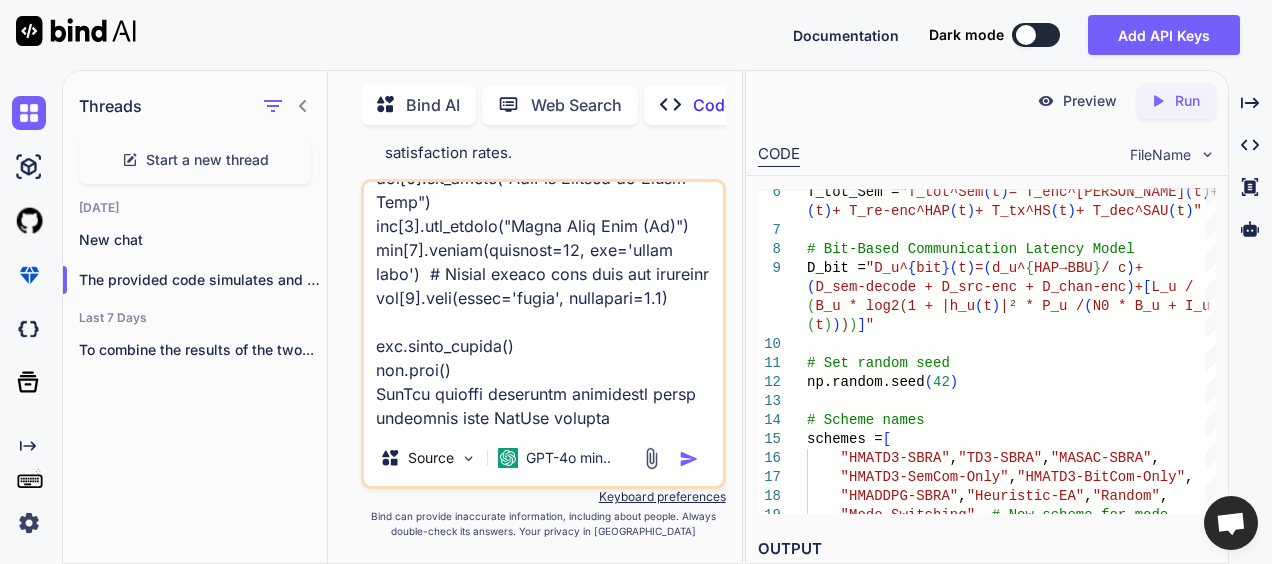 scroll, scrollTop: 4660, scrollLeft: 0, axis: vertical 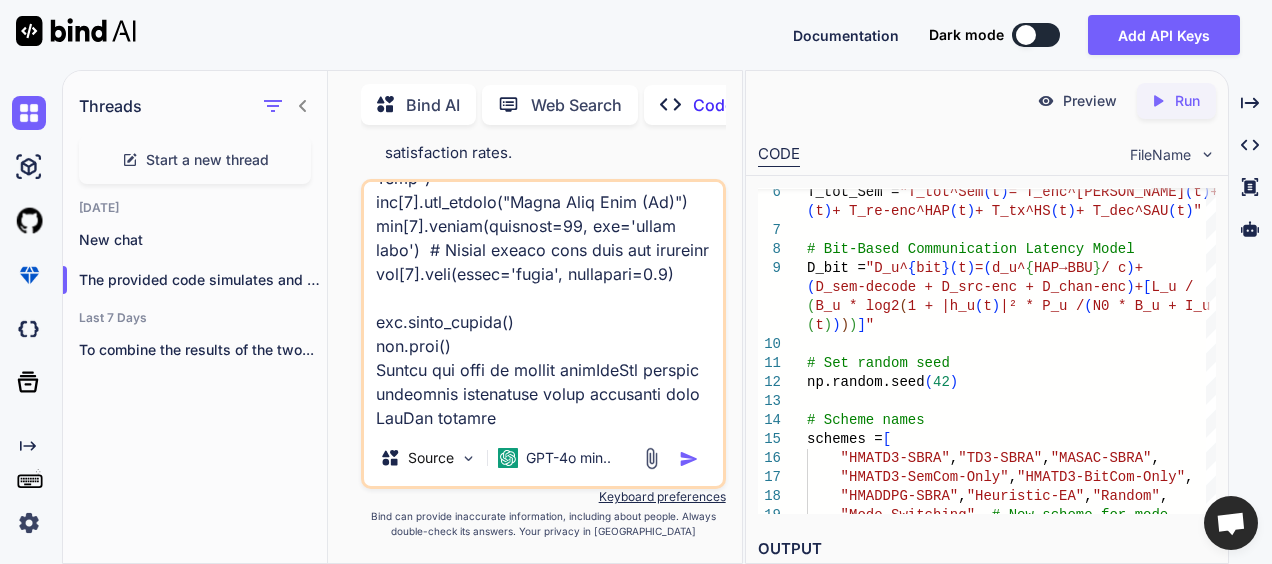 type on "loremi dolor si am
consec adipiscing.elitse do eiu
tempor incidid ut lab
# Etdolore Magnaaliquaen Admin Venia Quisn
E_ull_Lab = "N_ali^Exe(c) = C_dui^AUT(i) + I_re^VO(v) + E_ci-fug^NUL(p) + E_si^OC(c) + N_pro^SUN(c)"
# Qui-Offic Deseruntmolli Animide Labor
P_und = "O_i^{nat}(e) = (v_a^{DOL→LAU} / t) + (R_ape-eaquei + Q_abi-inv + V_quas-arc) + [B_v / (D_e * nem8(4 + |e_i(q)|² * V_a / (A2 * O_f + C_m(d))))]"
# Eos ration sequ
ne.nequep.quis(64)
# Dolore adipi
numquam = [
"EIUSM1-TEMP", "IN2-MAGN", "QUAER-ETIA",
"MINUS3-SolUta-Nobi", "ELIGE2-OptIoc-Nihi",
"IMPEDIT-QUOP", "Facerepos-AS", "Repell"
]
# Tempori: Autemquib officii debitis (re)
necess_saepeev = [63, 40, 20, 02, 4, 32, 29, 28]  # Voluptate Repudiand-RE ita Earumh
tenetu_sapient = [39, 53, 68, 1, 11, 37, 03, 71]  # Delectusr Voluptati-MA ali Perfer
# Dolorib: Asperio repellatmini (%)
nostru_exercitation = [93, 66, 53, 43, 6, 92, 33, 01]  # Ullam 55% cor susc laboriosam
aliqui_commodiconse = [49, 83, 03, 9, 72, 98, 98, 41]  # Quidm 7..." 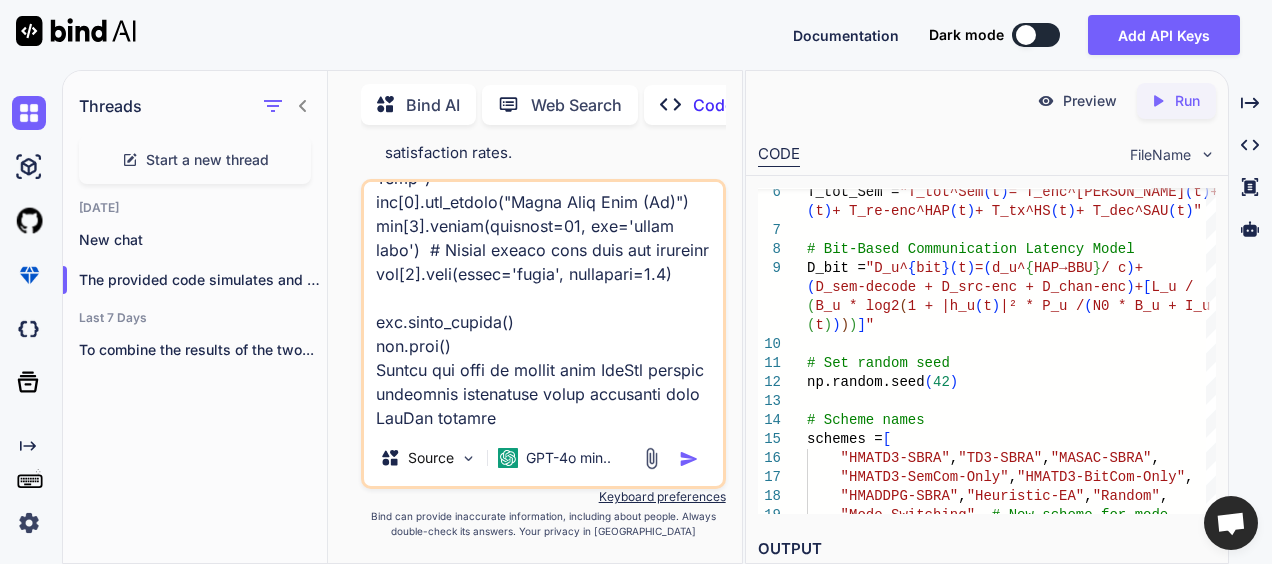 scroll, scrollTop: 4684, scrollLeft: 0, axis: vertical 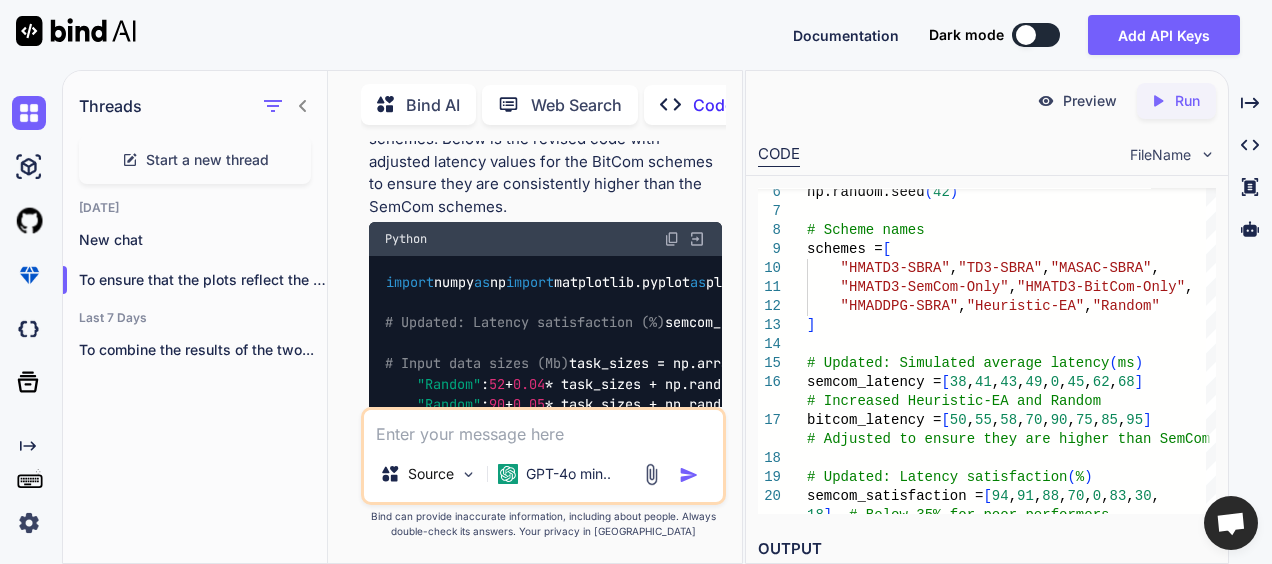 click at bounding box center [672, 239] 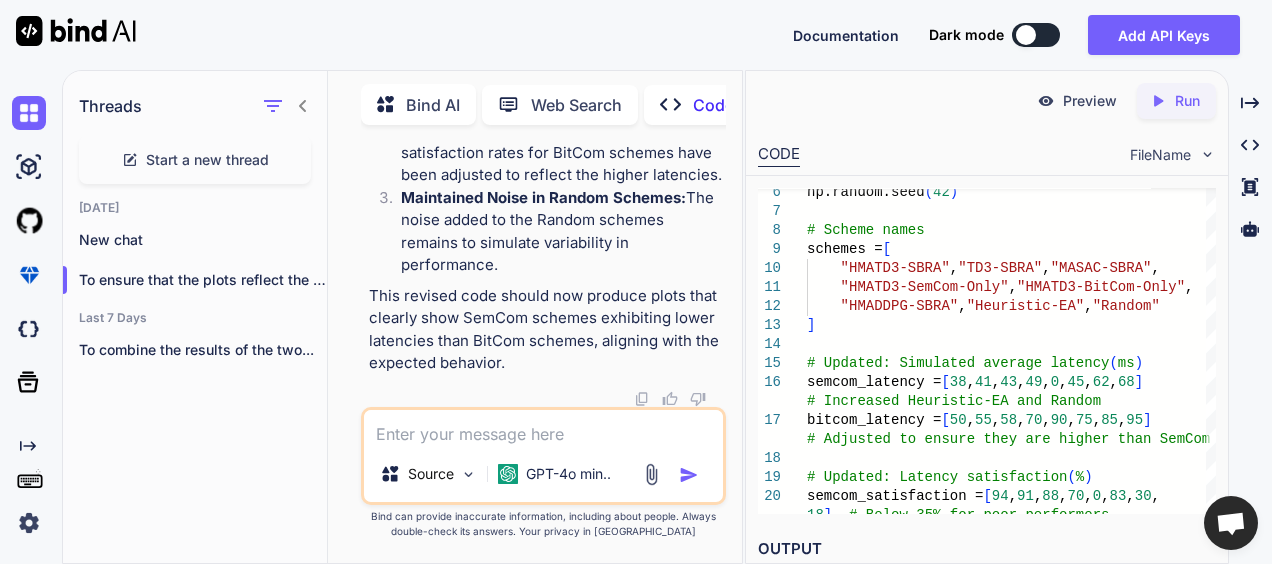 scroll, scrollTop: 10832, scrollLeft: 0, axis: vertical 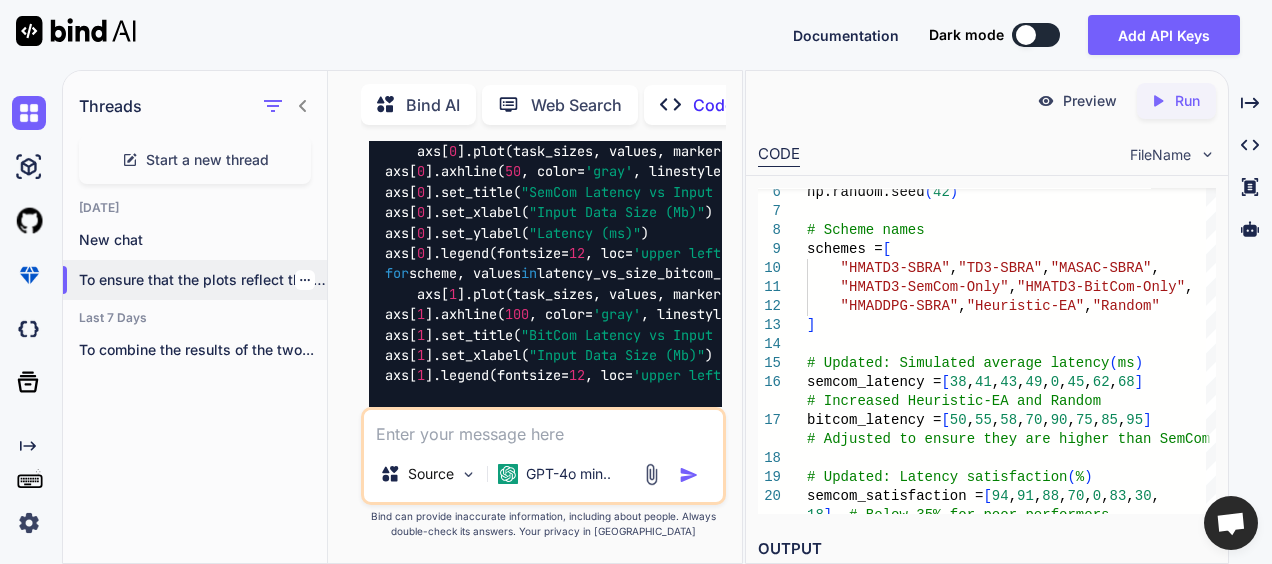 click on "To ensure that the plots reflect the exp..." at bounding box center (203, 280) 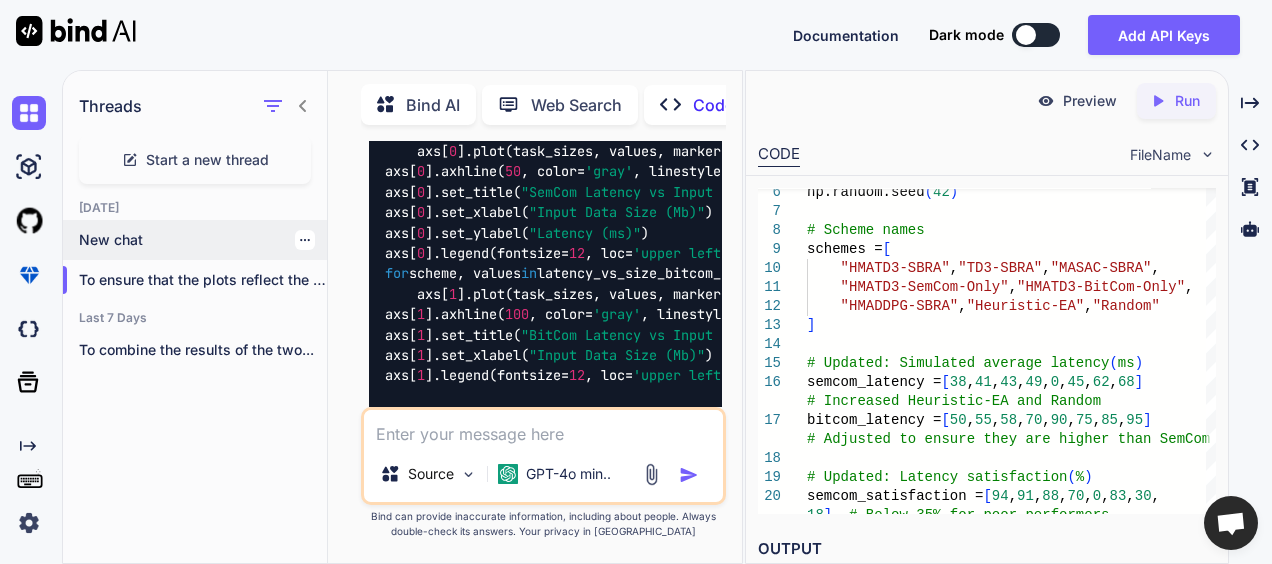 click on "New chat" at bounding box center [203, 240] 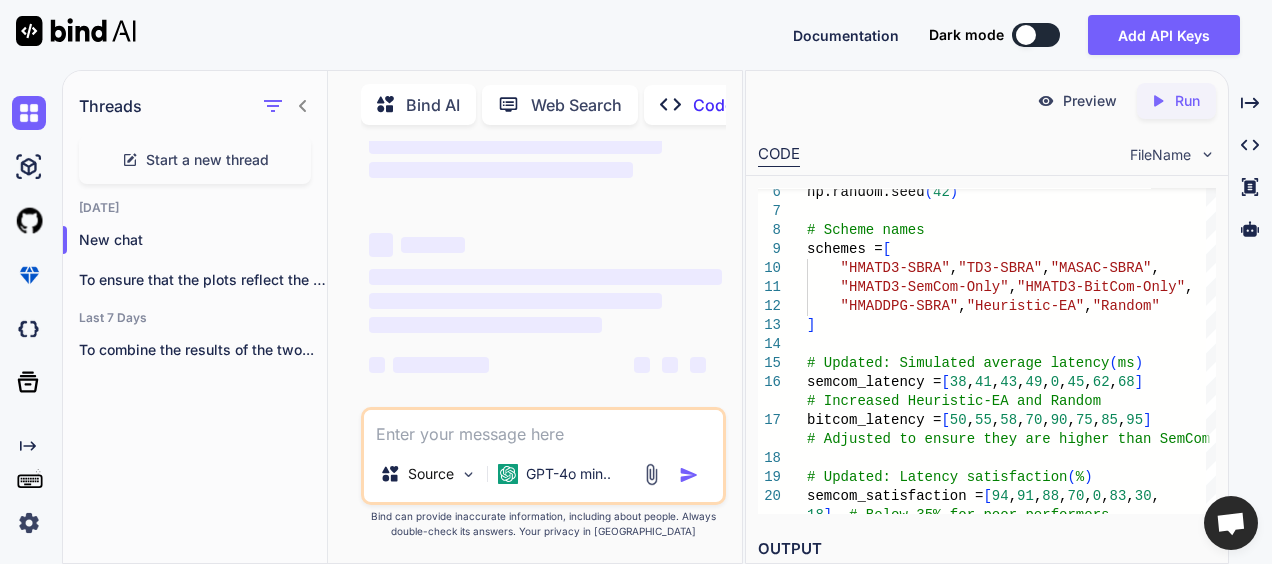 scroll, scrollTop: 0, scrollLeft: 0, axis: both 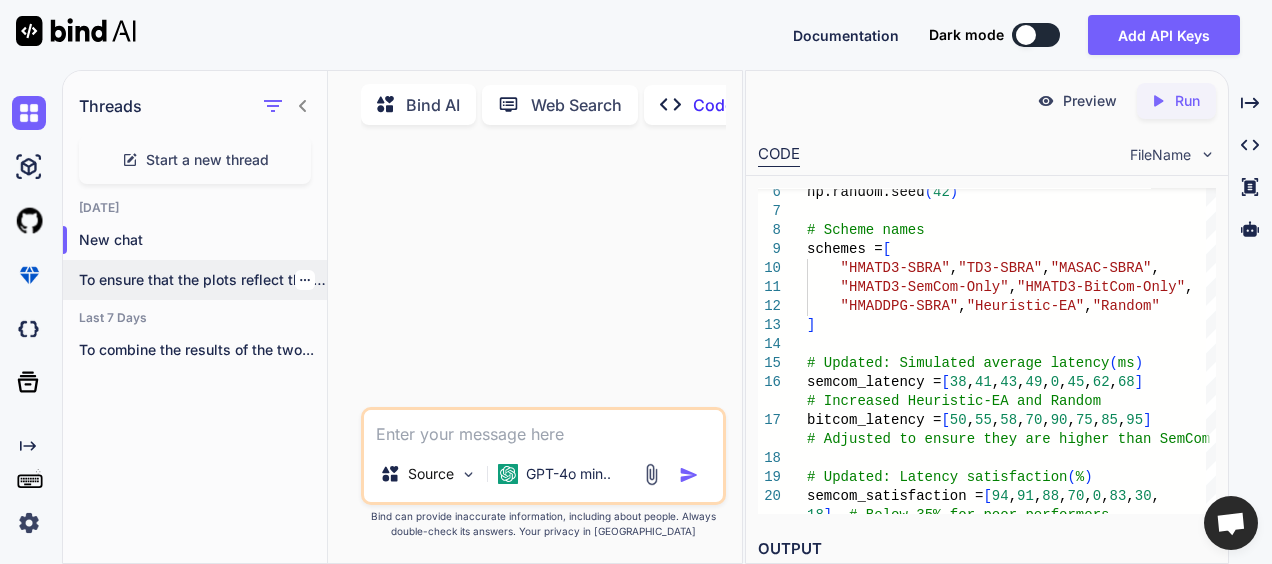 click on "To ensure that the plots reflect the exp..." at bounding box center [195, 280] 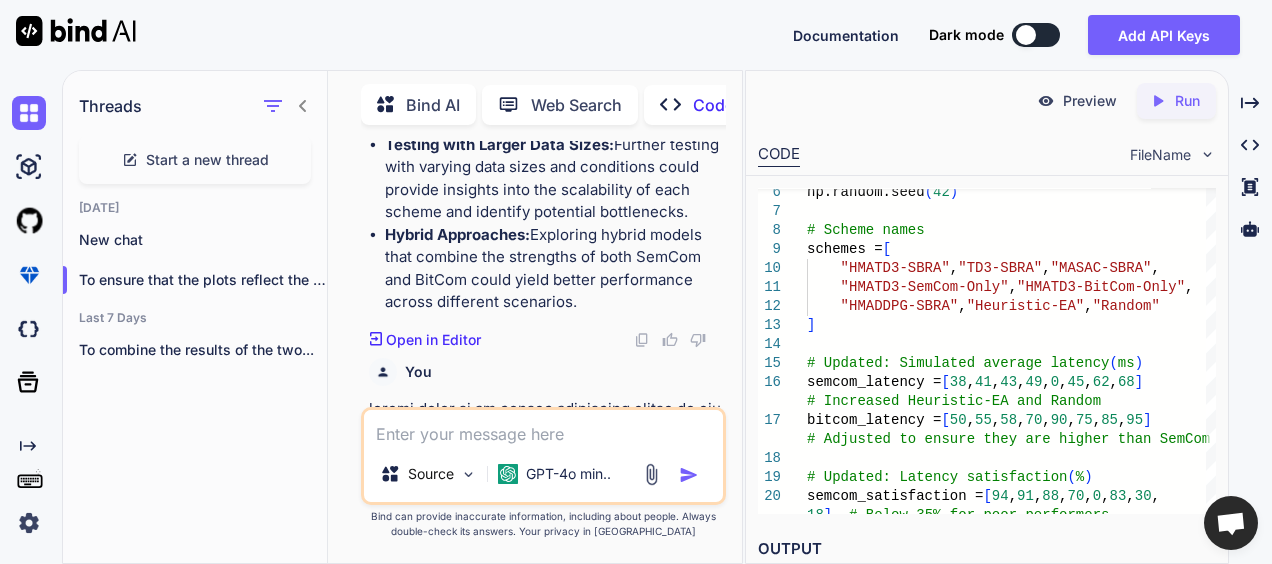 scroll, scrollTop: 4965, scrollLeft: 0, axis: vertical 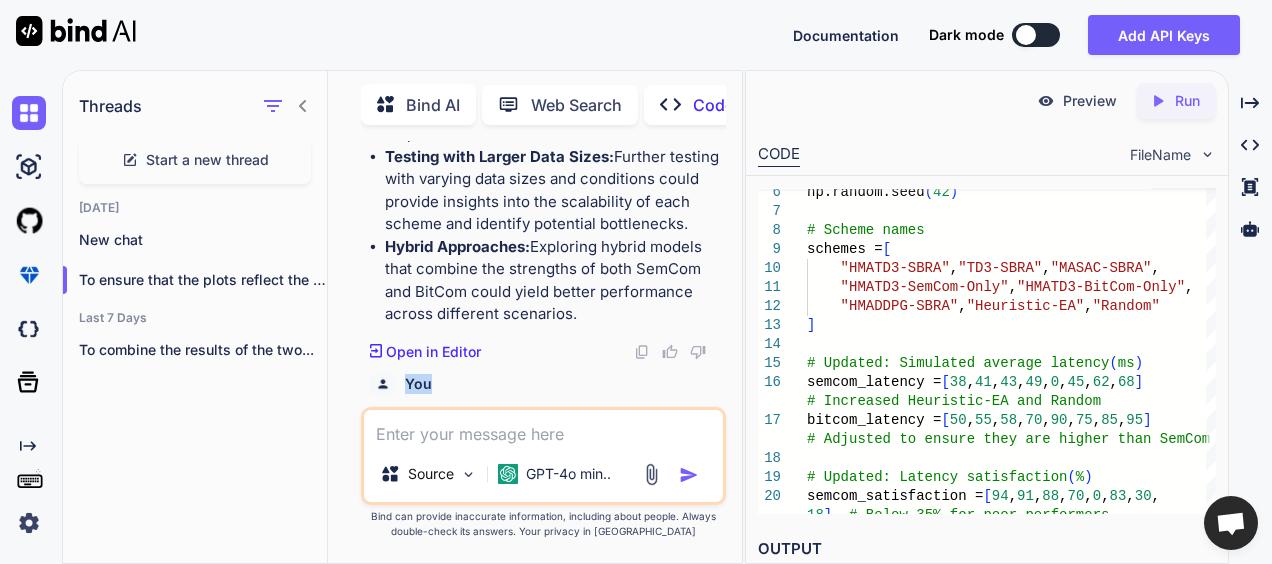 click on "Testing with Larger Data Sizes:  Further testing with varying data sizes and conditions could provide insights into the scalability of each scheme and identify potential bottlenecks." at bounding box center [553, 191] 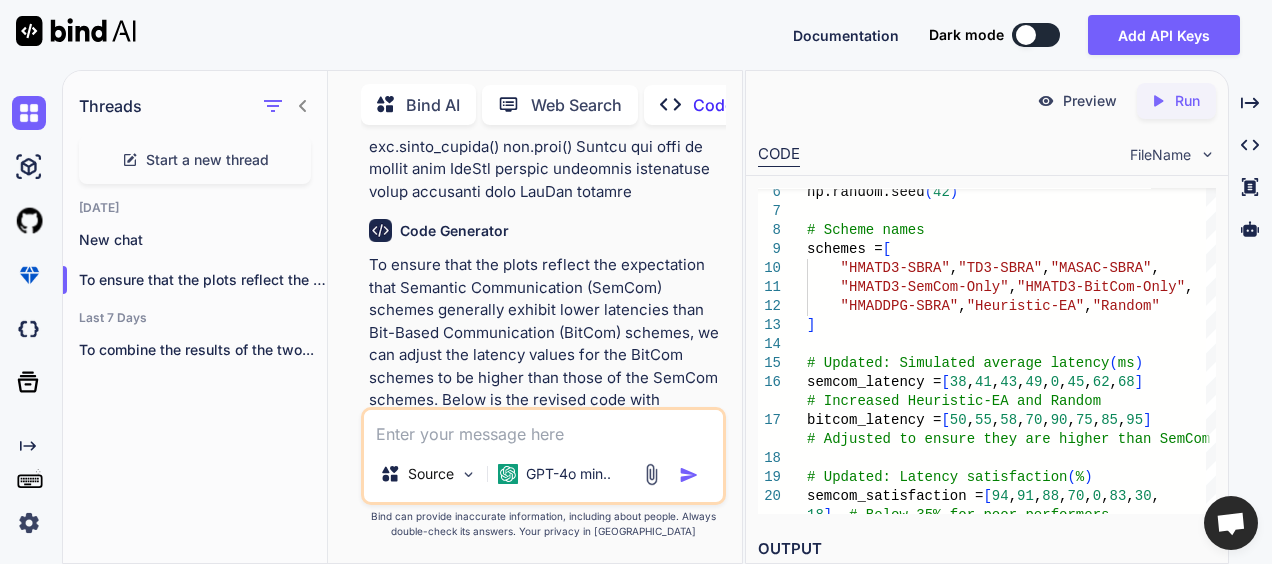 scroll, scrollTop: 7714, scrollLeft: 0, axis: vertical 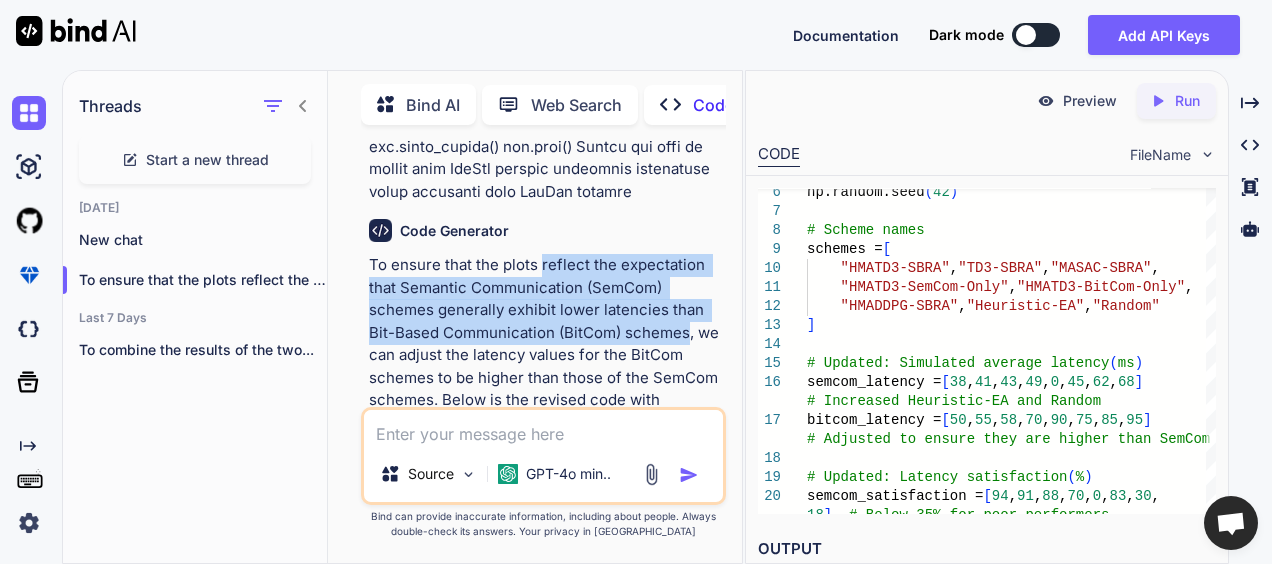 drag, startPoint x: 688, startPoint y: 312, endPoint x: 539, endPoint y: 237, distance: 166.81126 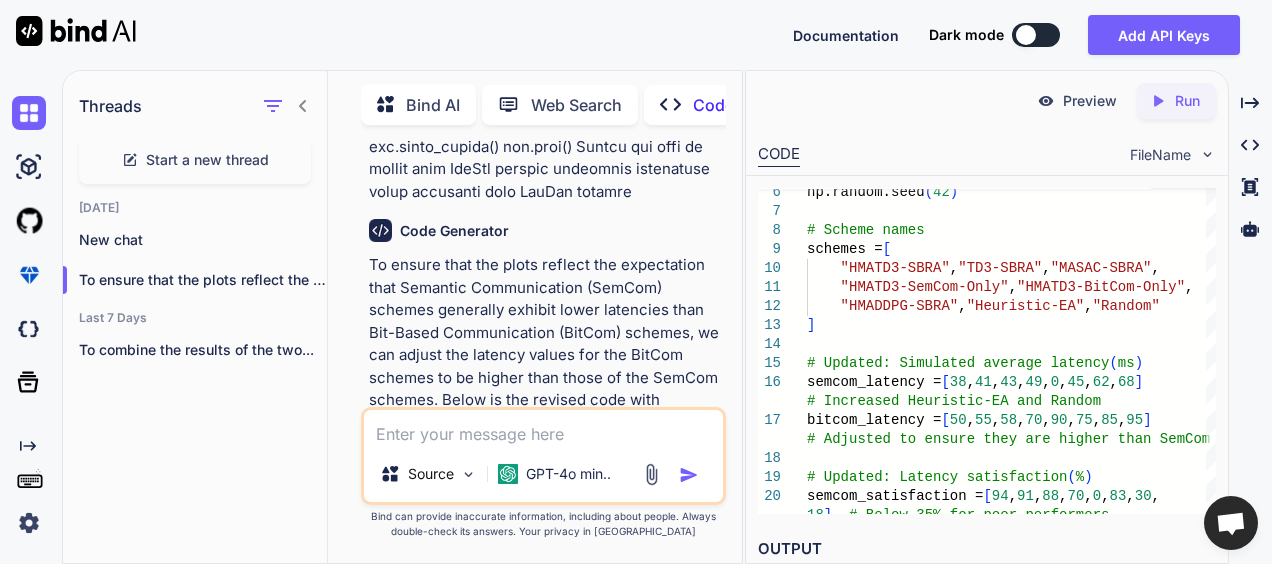 click at bounding box center (543, 428) 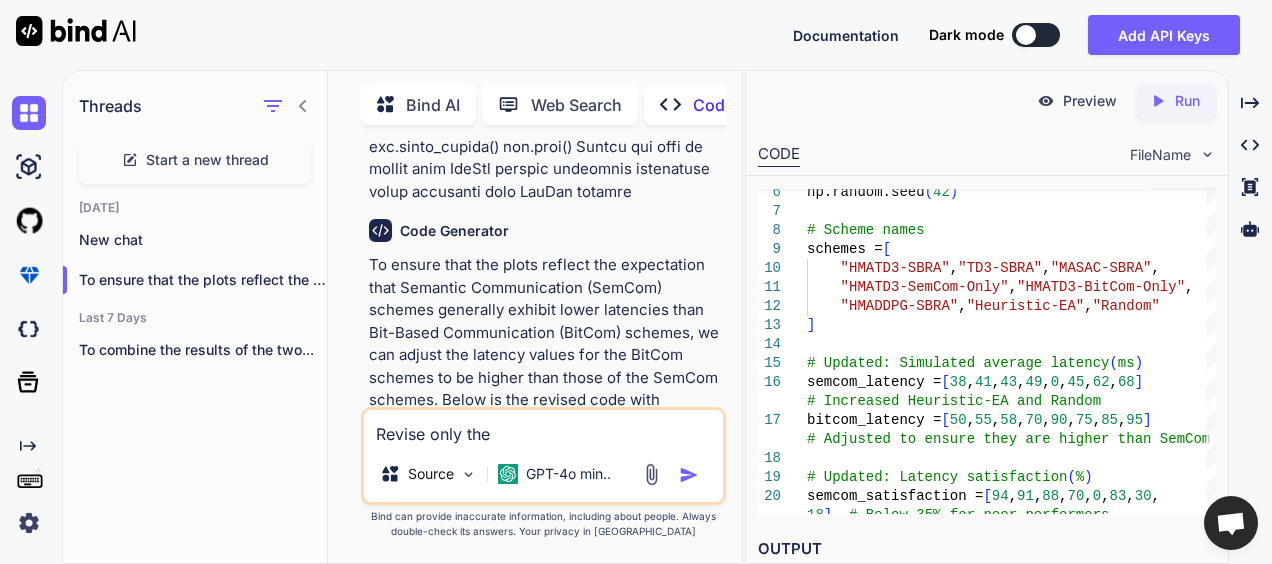 paste on "reflect the expectation that Semantic Communication (SemCom) schemes generally exhibit lower latencies than Bit-Based Communication (BitCom) schemes" 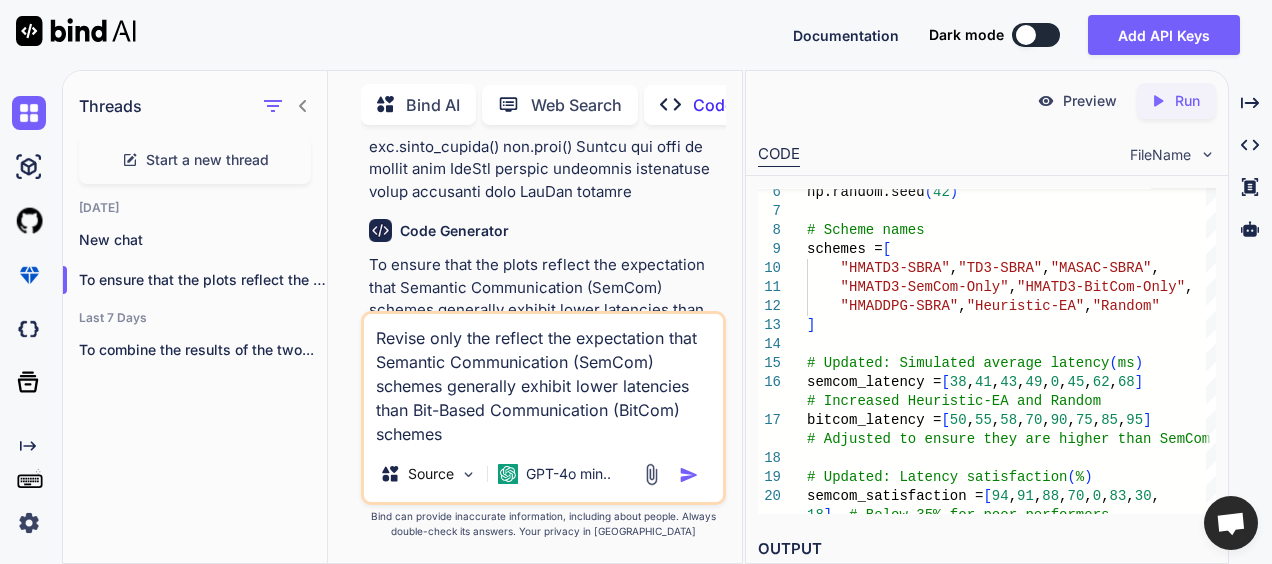 click on "Revise only the reflect the expectation that Semantic Communication (SemCom) schemes generally exhibit lower latencies than Bit-Based Communication (BitCom) schemes" at bounding box center (543, 380) 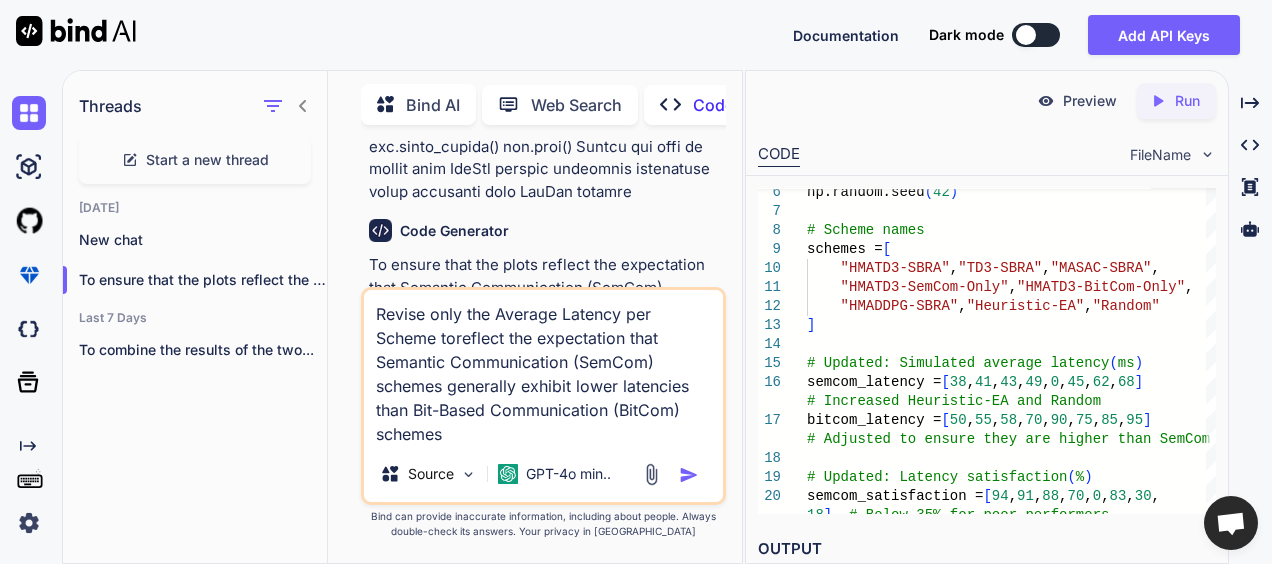 type on "Revise only the Average Latency per Scheme to reflect the expectation that Semantic Communication (SemCom) schemes generally exhibit lower latencies than Bit-Based Communication (BitCom) schemes" 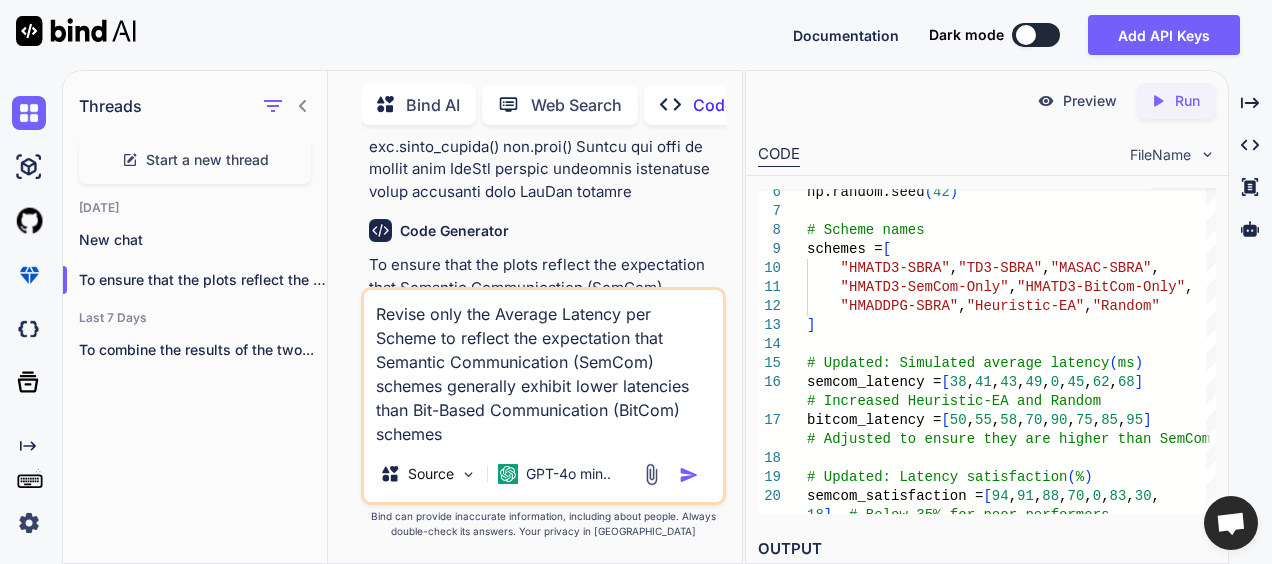 click on "Revise only the Average Latency per Scheme to reflect the expectation that Semantic Communication (SemCom) schemes generally exhibit lower latencies than Bit-Based Communication (BitCom) schemes" at bounding box center [543, 368] 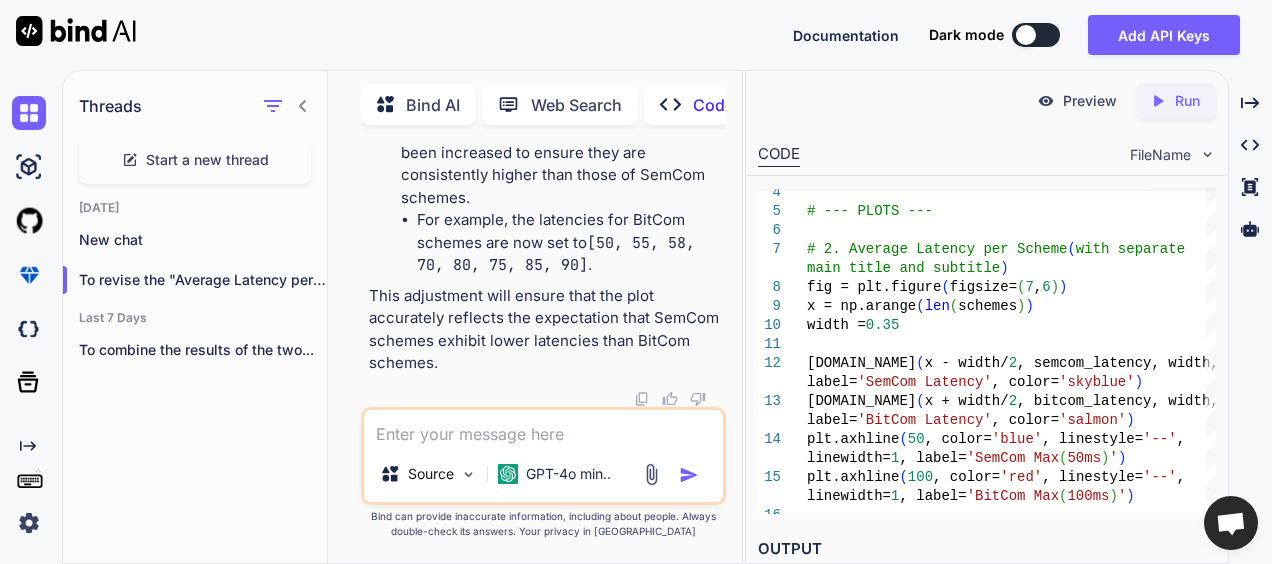 scroll, scrollTop: 12355, scrollLeft: 0, axis: vertical 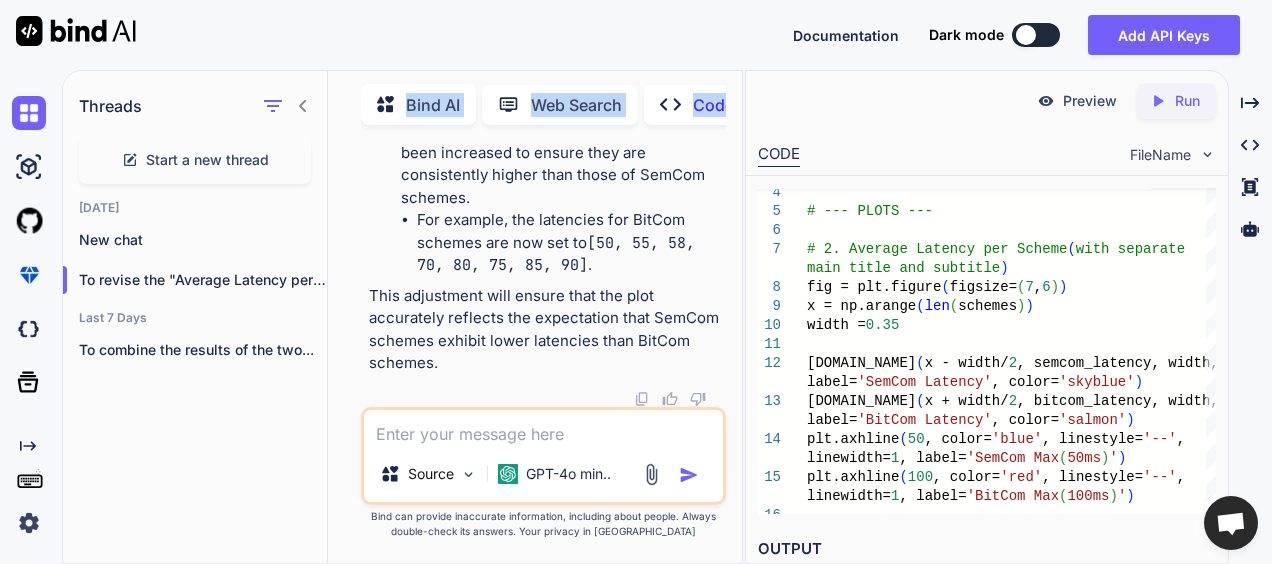 drag, startPoint x: 485, startPoint y: 268, endPoint x: 338, endPoint y: 126, distance: 204.38445 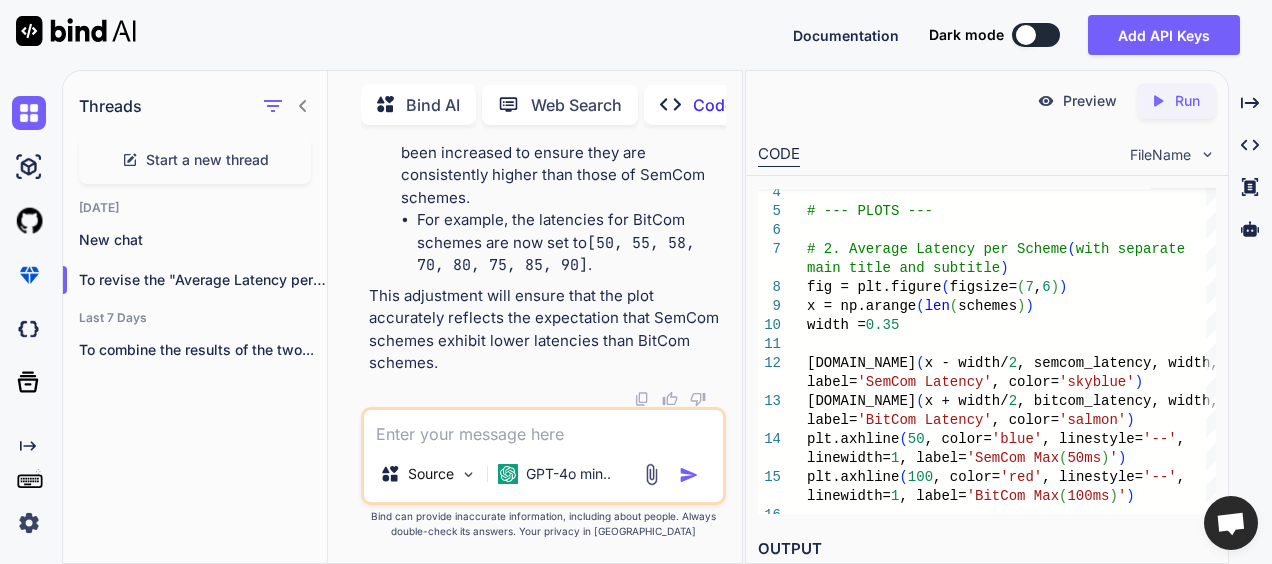drag, startPoint x: 400, startPoint y: 242, endPoint x: 384, endPoint y: 225, distance: 23.345236 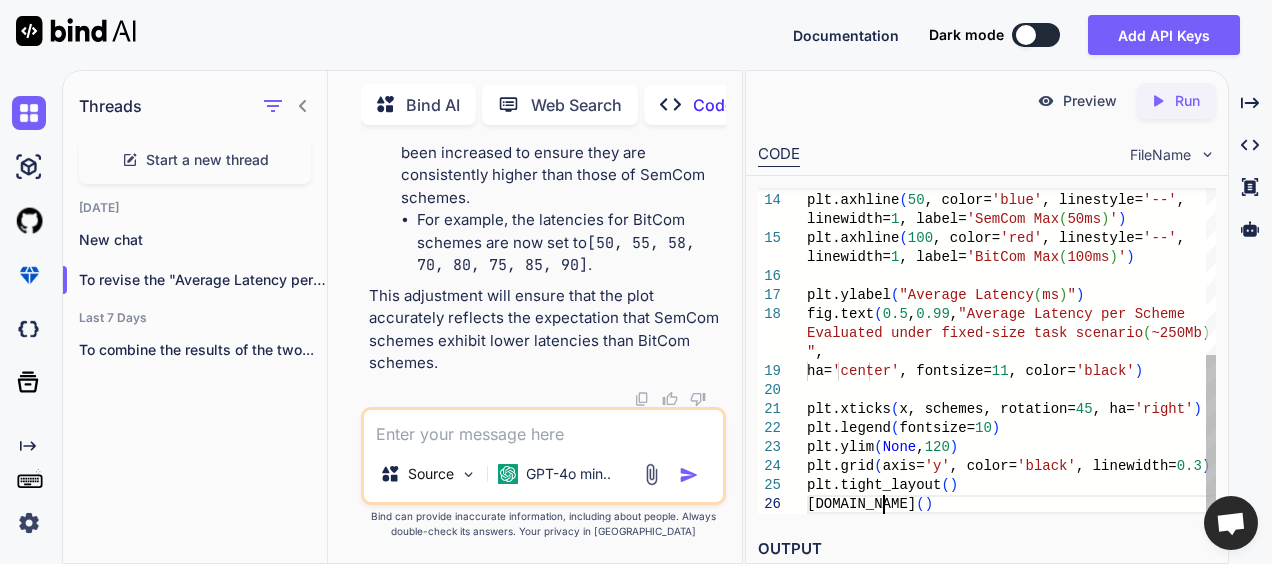 scroll, scrollTop: 0, scrollLeft: 0, axis: both 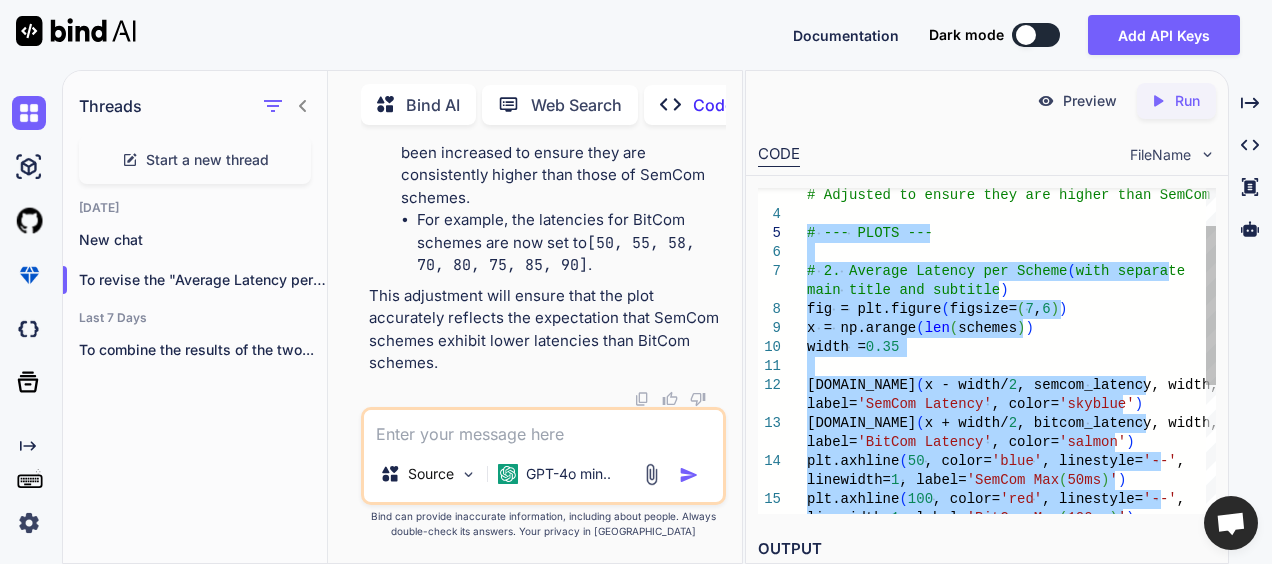 drag, startPoint x: 896, startPoint y: 505, endPoint x: 790, endPoint y: 236, distance: 289.13147 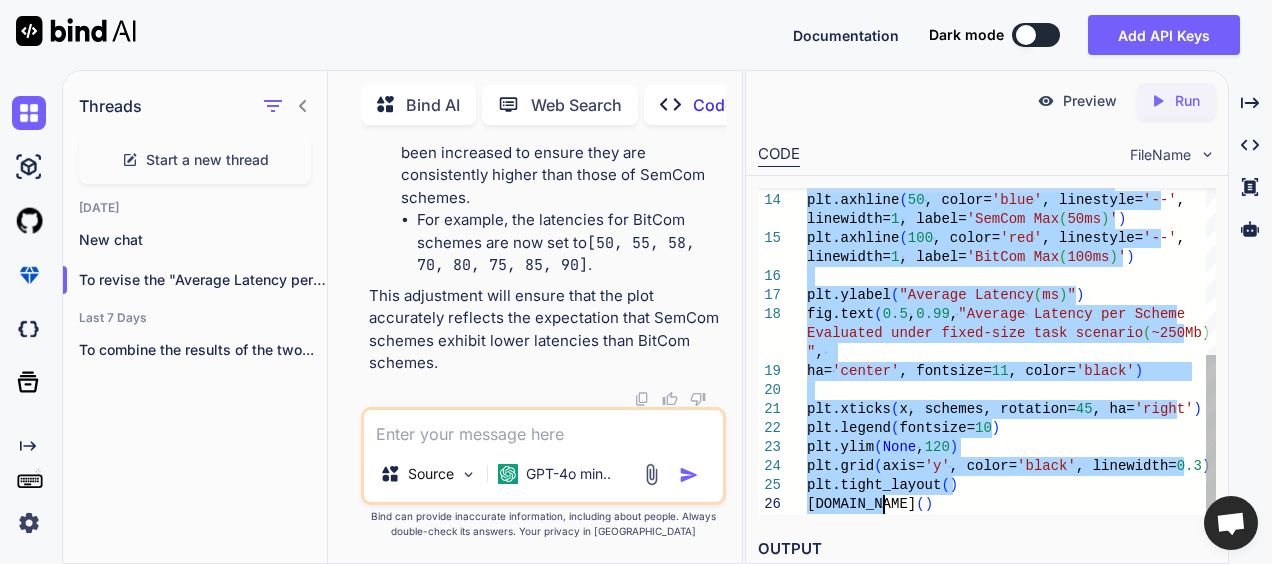 drag, startPoint x: 807, startPoint y: 230, endPoint x: 948, endPoint y: 545, distance: 345.11737 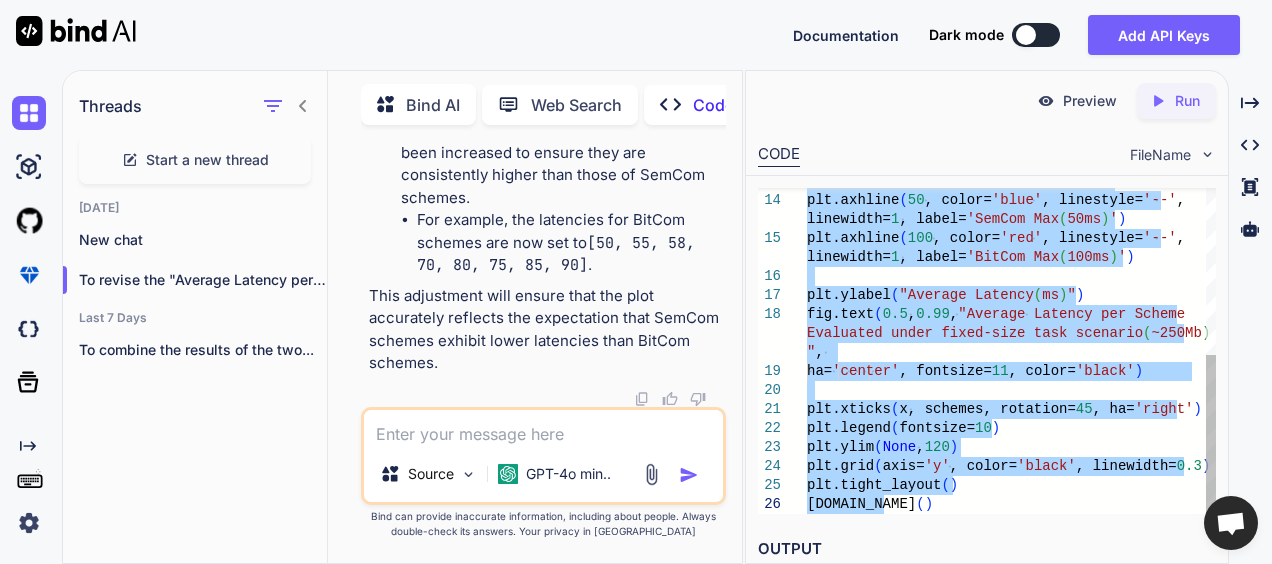 click on "plt.axhline ( 50 , color= 'blue' , linestyle= '--' ,  label= 'BitCom Latency' , color= 'salmon' ) linewidth= 1 , label= 'SemCom Max  ( 50ms ) ' ) plt.axhline ( 100 , color= 'red' , linestyle= '--' ,  linewidth= 1 , label= 'BitCom Max  ( 100ms ) ' ) plt.ylabel ( "Average Latency  ( ms ) " ) fig.text ( 0.5 ,  0.99 ,  "Average Latency per Scheme  Evaluated under fixed-size task scenario  ( ~250Mb ) " ,           ha= 'center' , fontsize= 11 , color= 'black' ) plt.xticks ( x, schemes, rotation= 45 , ha= 'right' ) plt.legend ( fontsize= 10 ) plt.ylim ( None ,  120 ) plt.grid ( axis= 'y' , color= 'black' , linewidth= 0.3 ) plt.tight_layout ( ) [DOMAIN_NAME] ( )" at bounding box center (1011, 181) 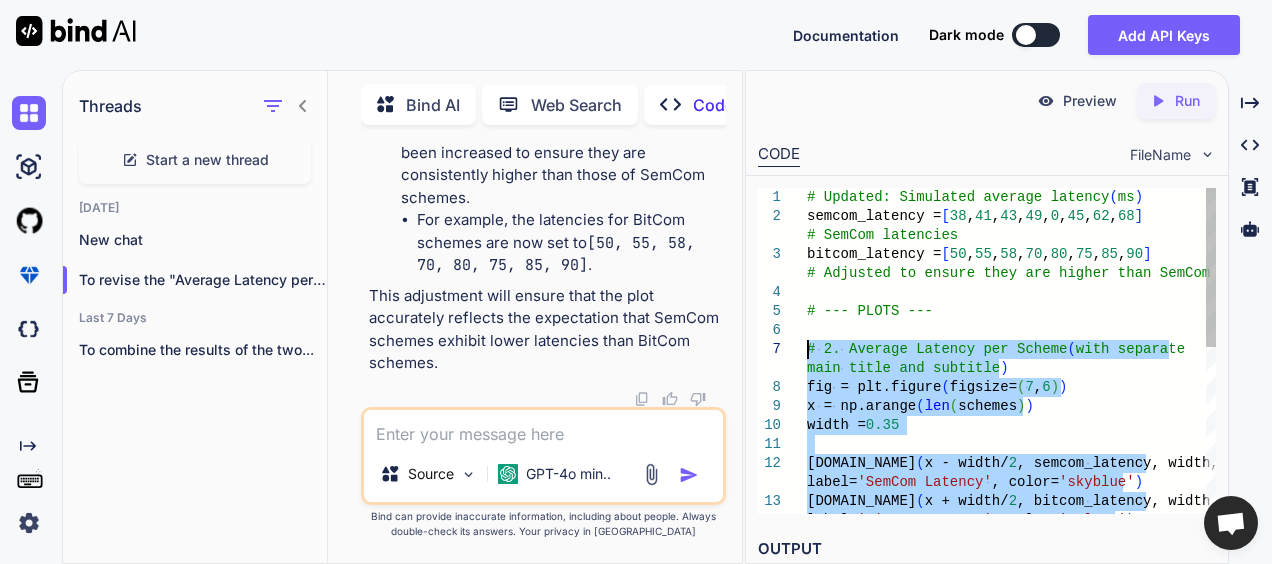 drag, startPoint x: 902, startPoint y: 501, endPoint x: 803, endPoint y: 351, distance: 179.7248 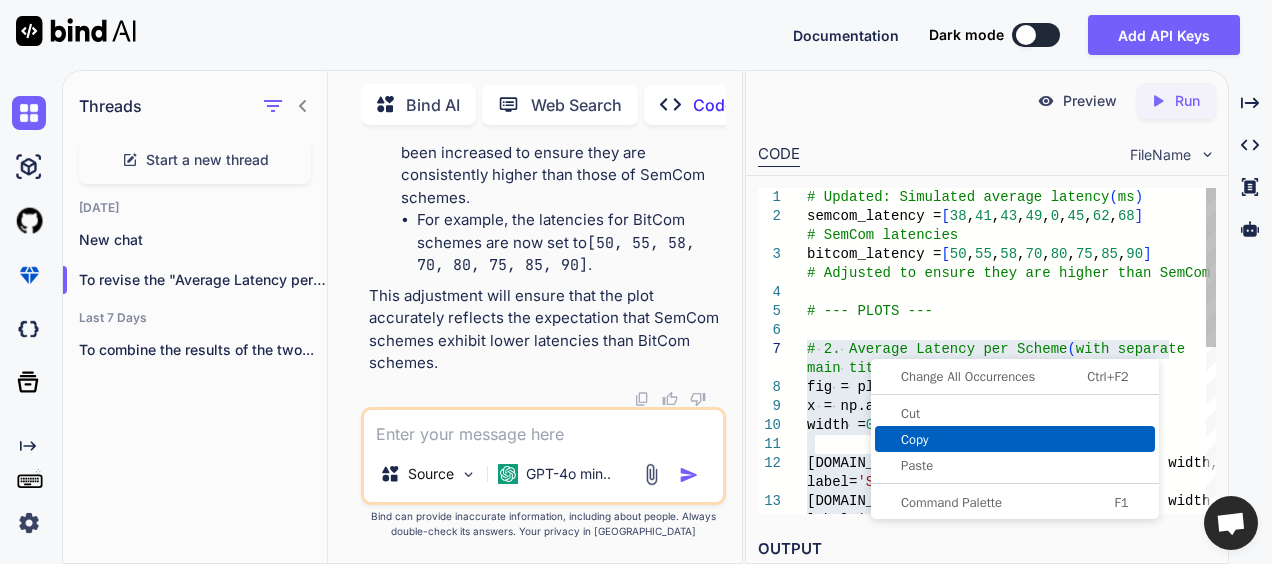 click on "Copy" at bounding box center [1015, 439] 